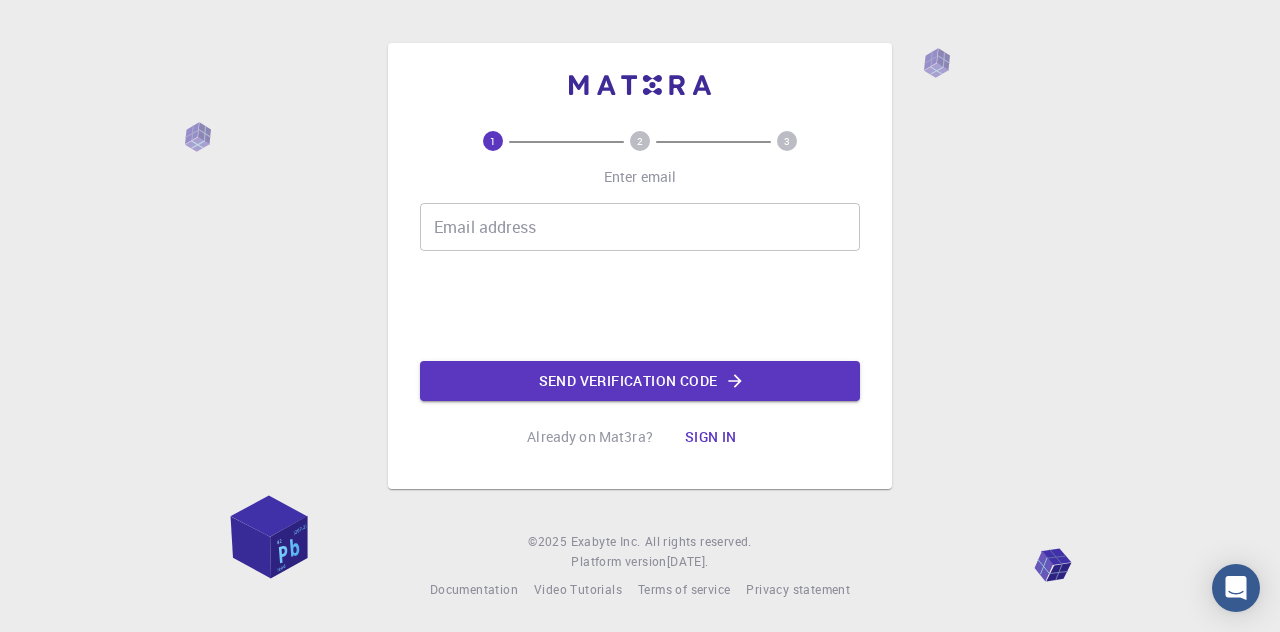 scroll, scrollTop: 0, scrollLeft: 0, axis: both 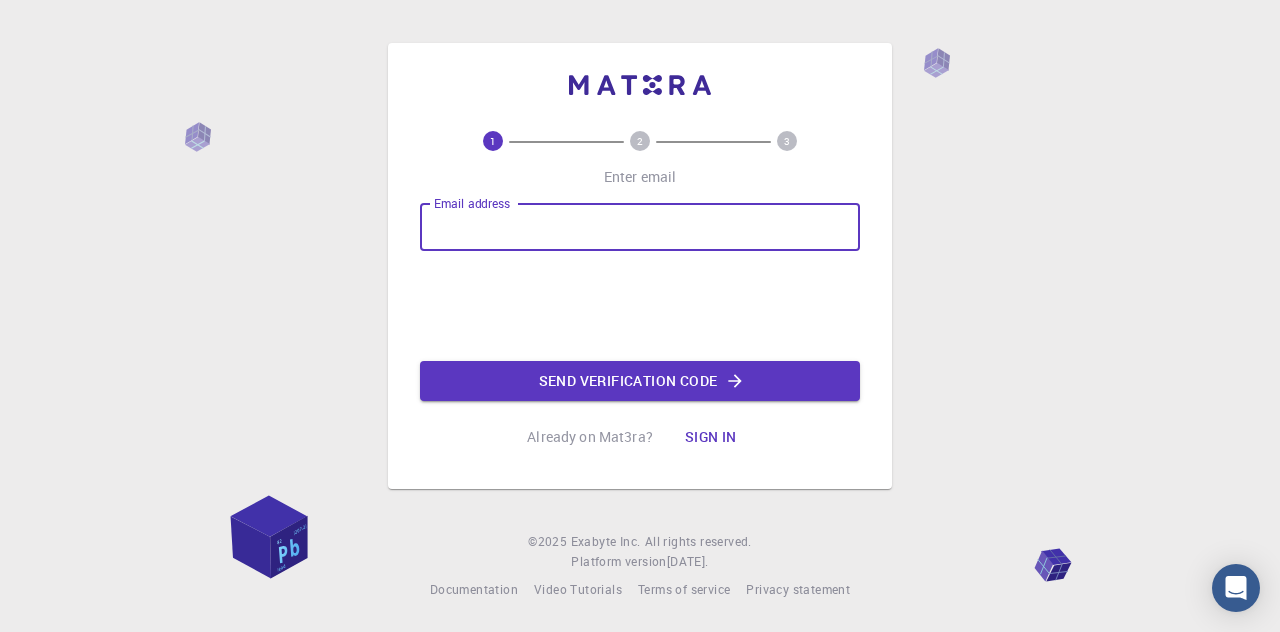 click on "Email address" at bounding box center (640, 227) 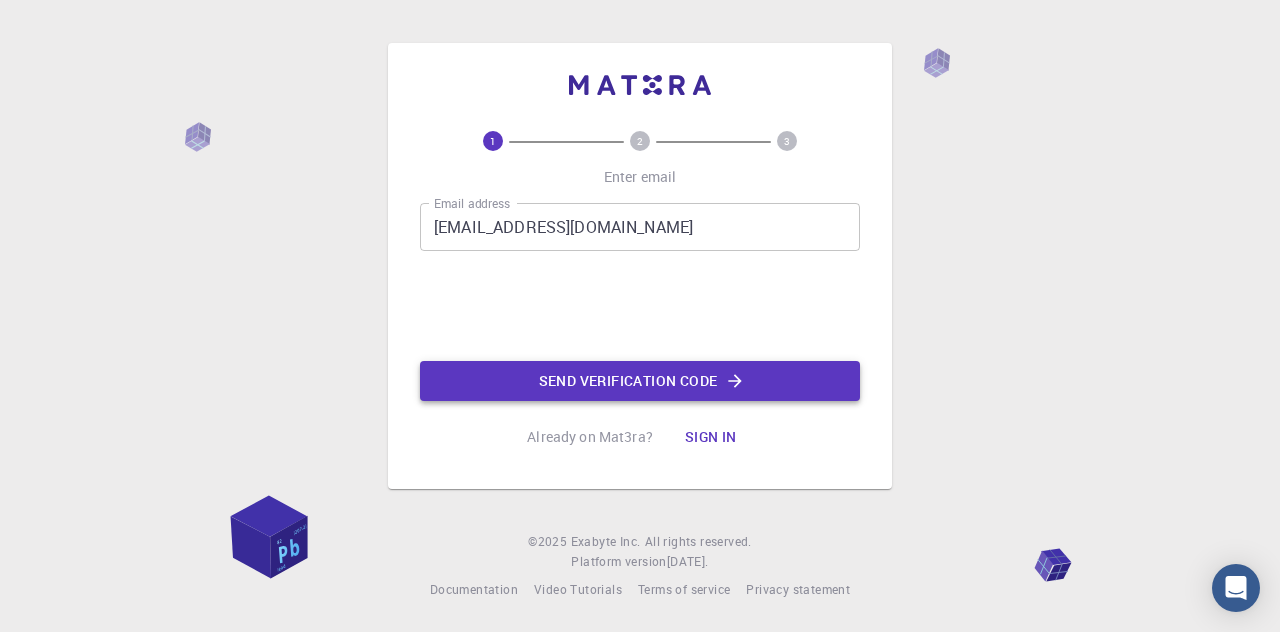 click on "Send verification code" 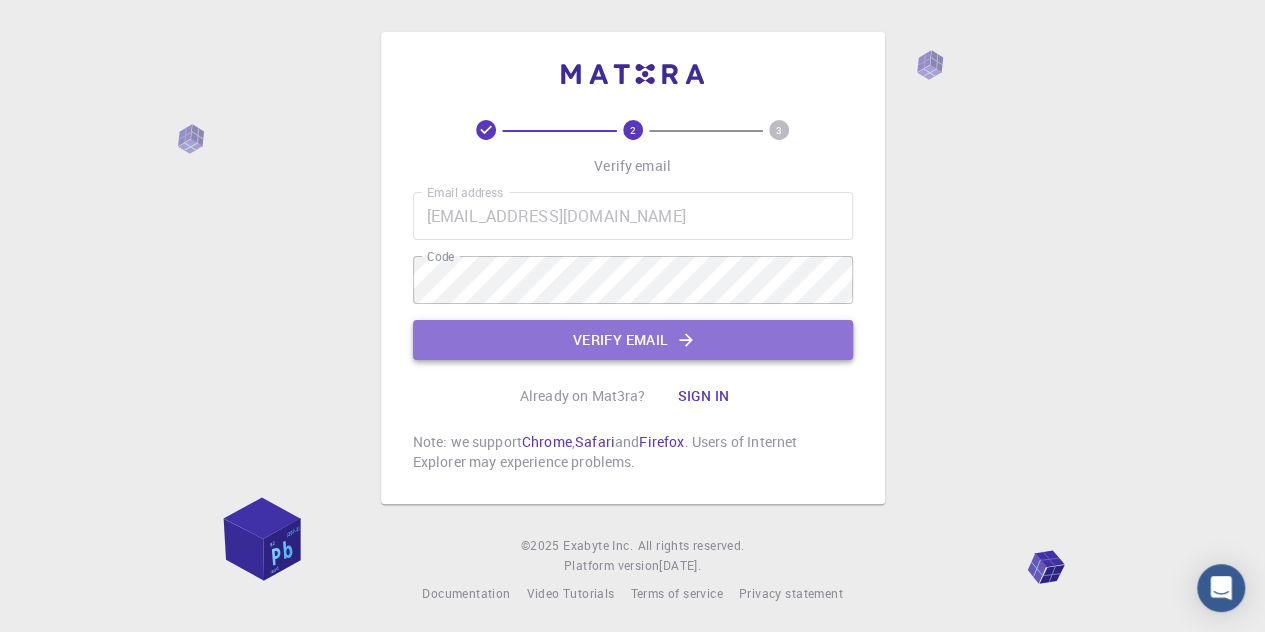 click on "Verify email" 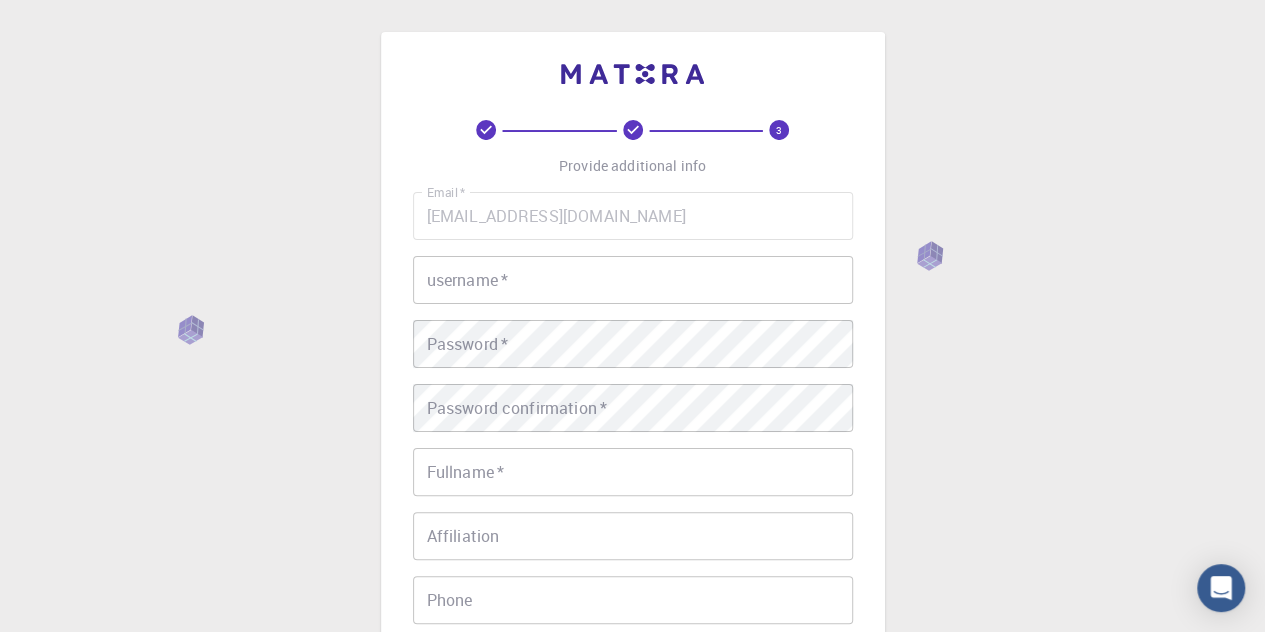 click on "Email   * saranyapong.plen@gmail.com Email   * username   * username   * Password   * Password   * Password confirmation   * Password confirmation   * Fullname   * Fullname   * Affiliation Affiliation Phone Phone Description Description I accept the  Terms of Service / Privacy Policy  *" at bounding box center (633, 467) 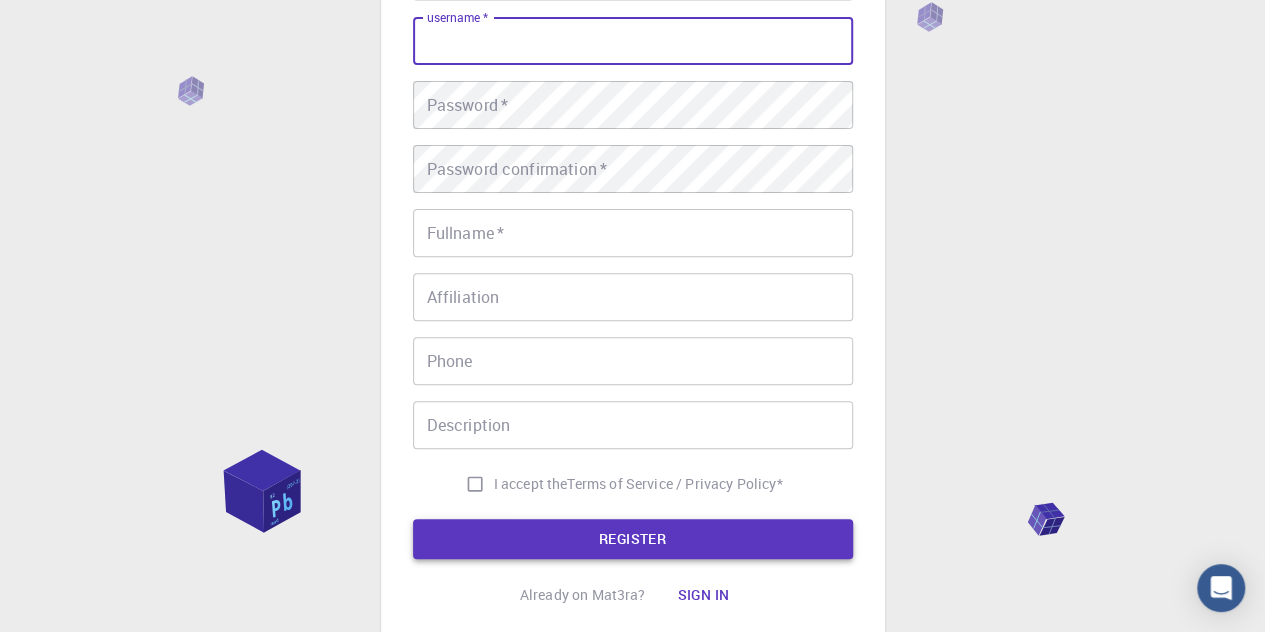 scroll, scrollTop: 300, scrollLeft: 0, axis: vertical 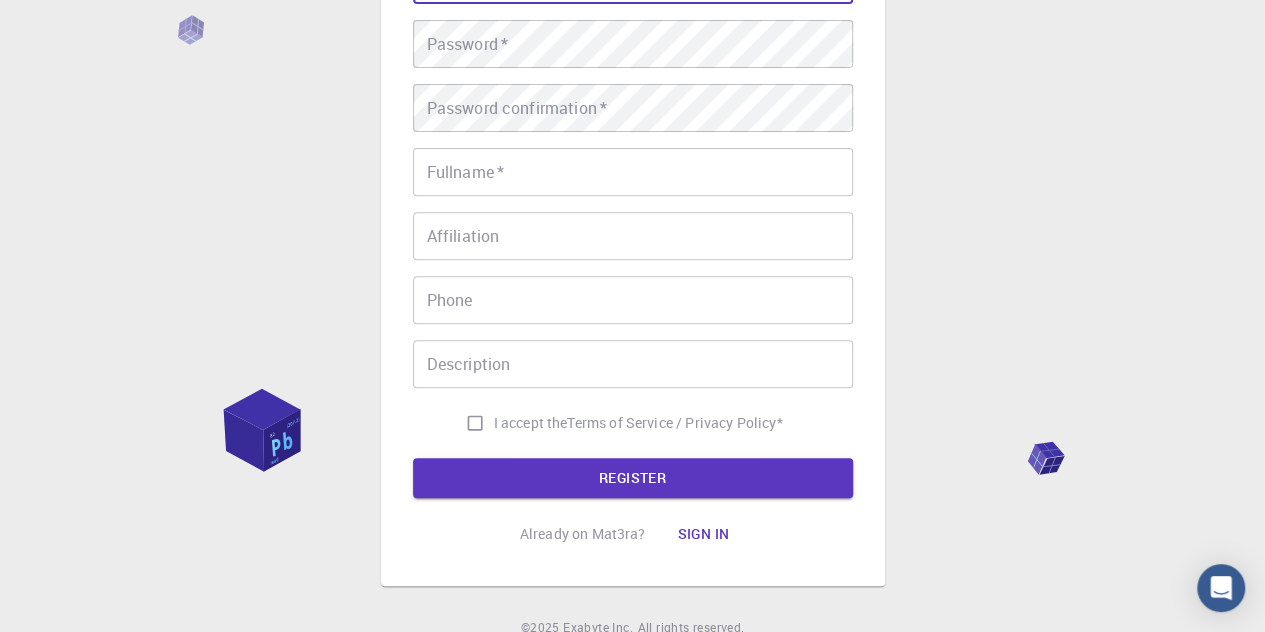 click on "I accept the  Terms of Service / Privacy Policy  *" at bounding box center [475, 423] 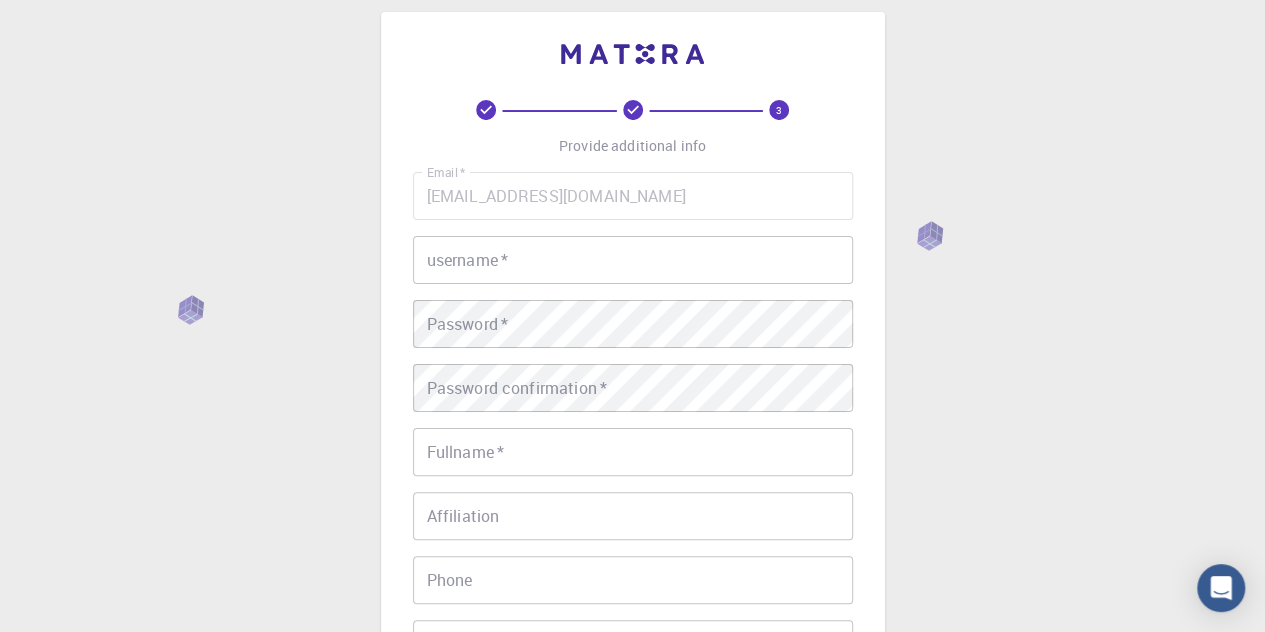 scroll, scrollTop: 0, scrollLeft: 0, axis: both 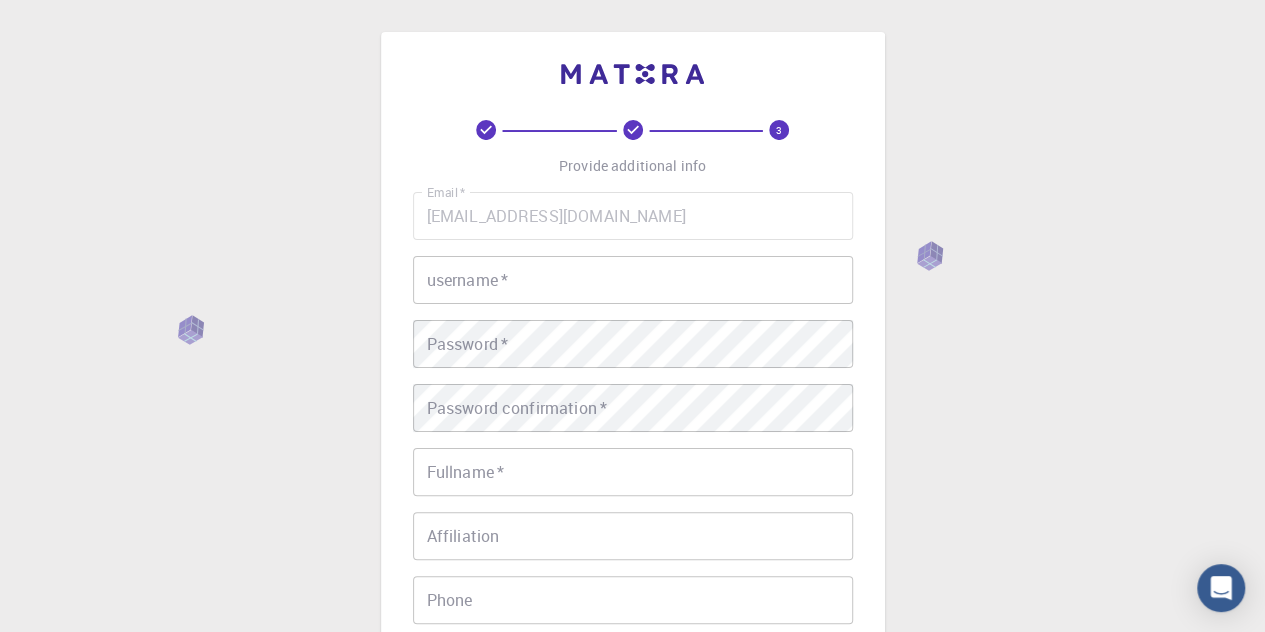 click on "username   *" at bounding box center (633, 280) 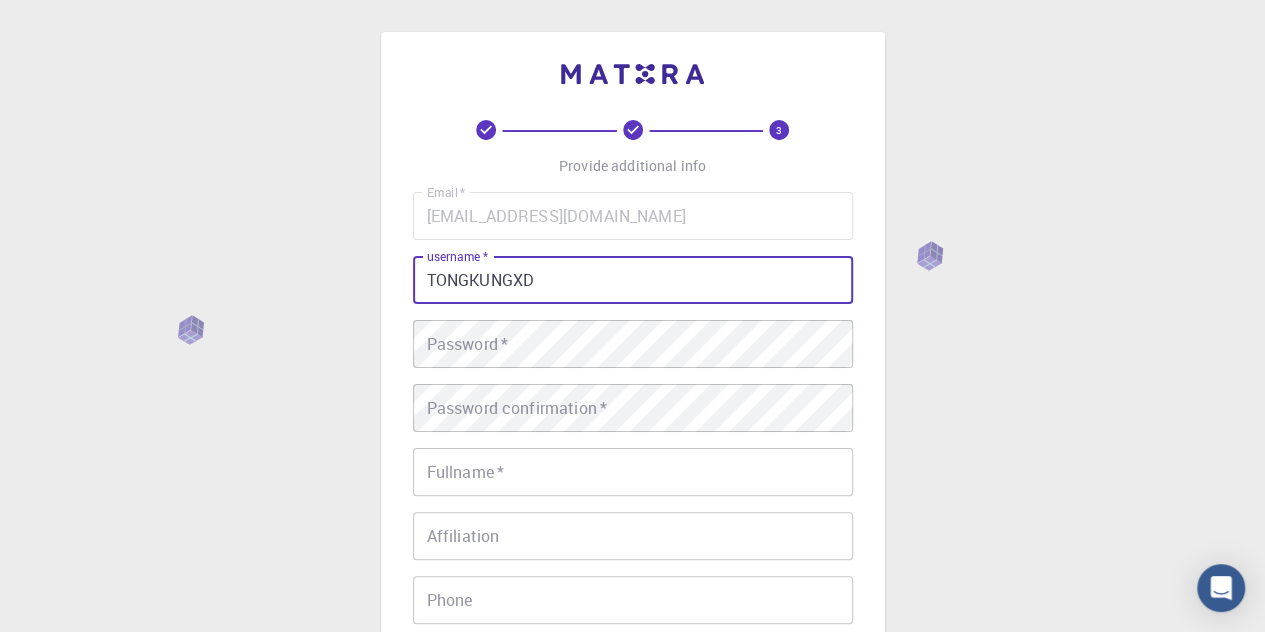 type on "TONGKUNGXD" 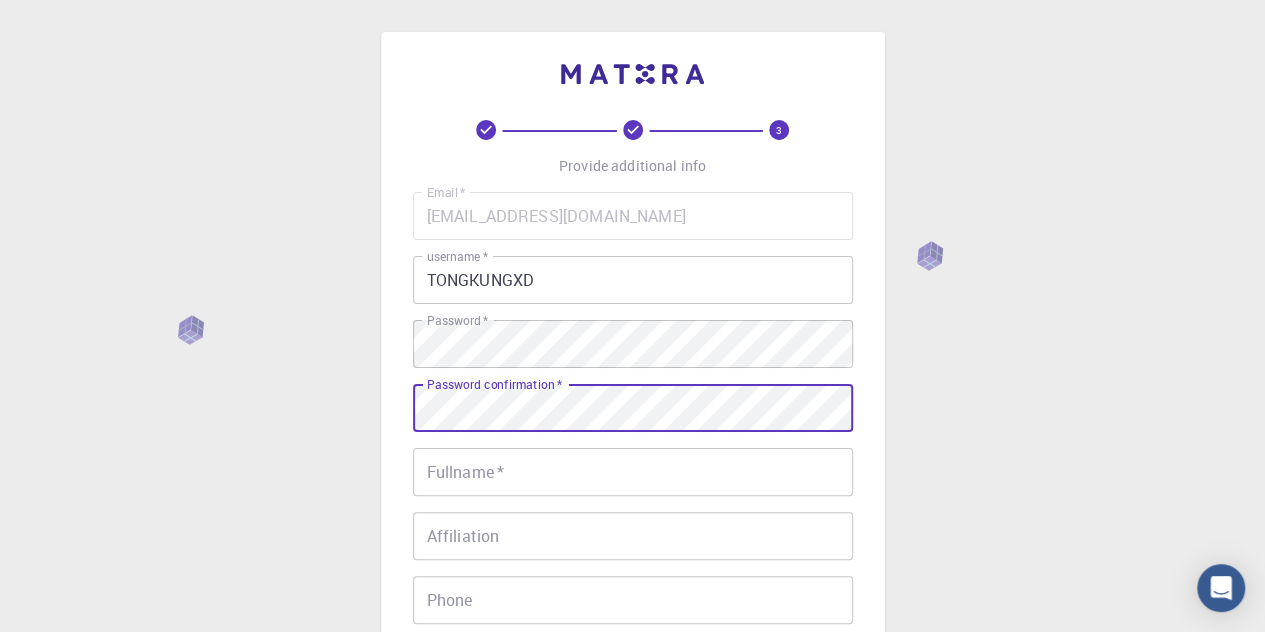click on "Password confirmation   * Password confirmation   *" at bounding box center [633, 408] 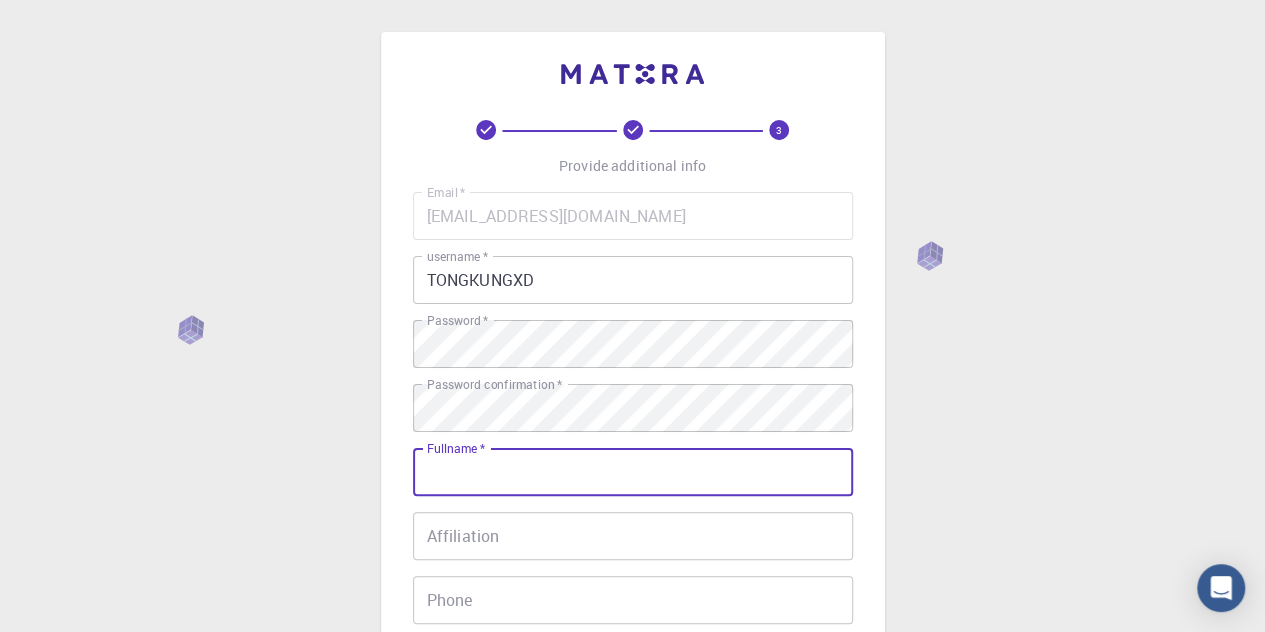 click on "Fullname   *" at bounding box center (633, 472) 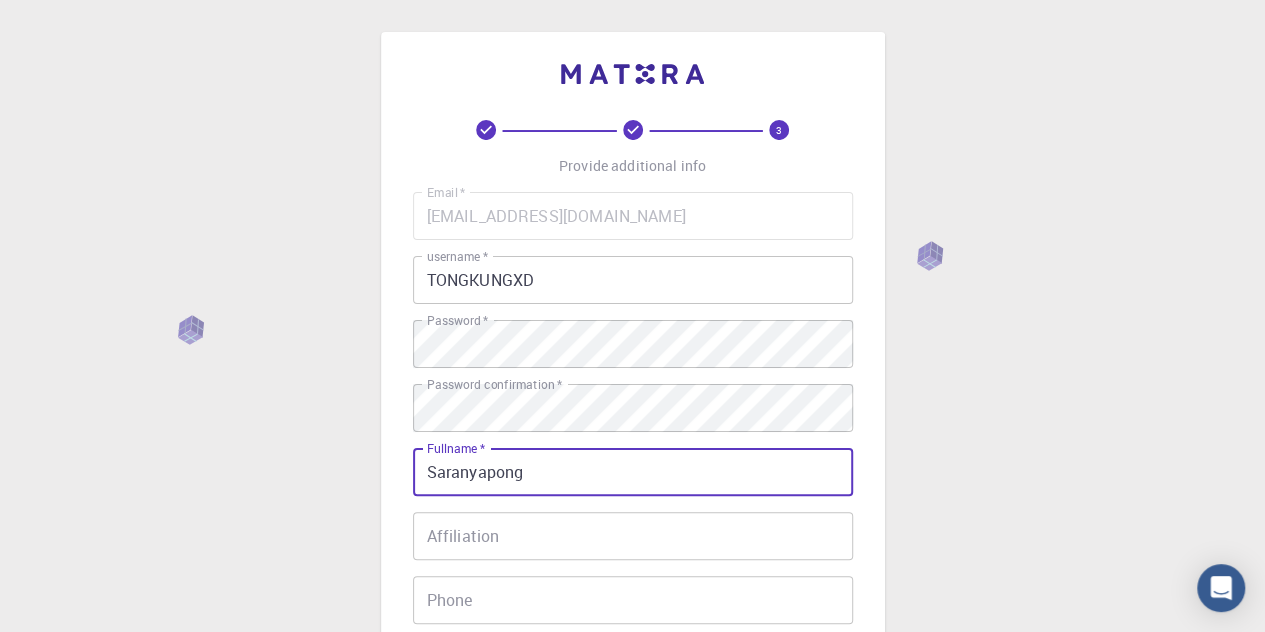 type on "Saranyapong" 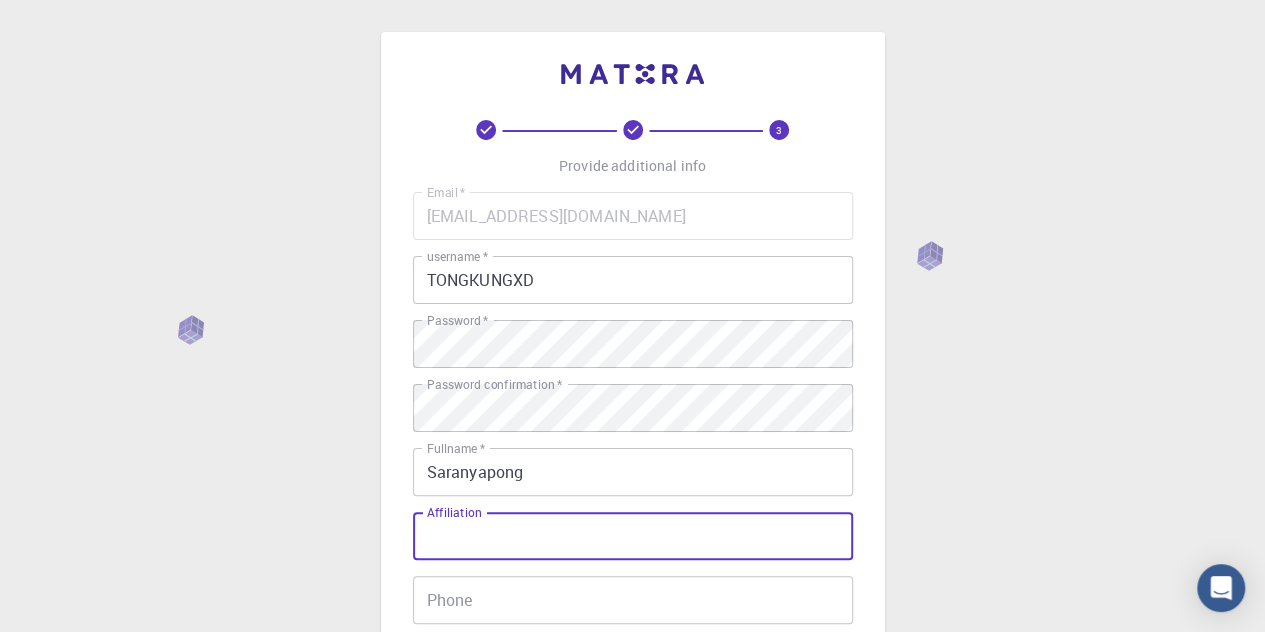 click on "Affiliation" at bounding box center [633, 536] 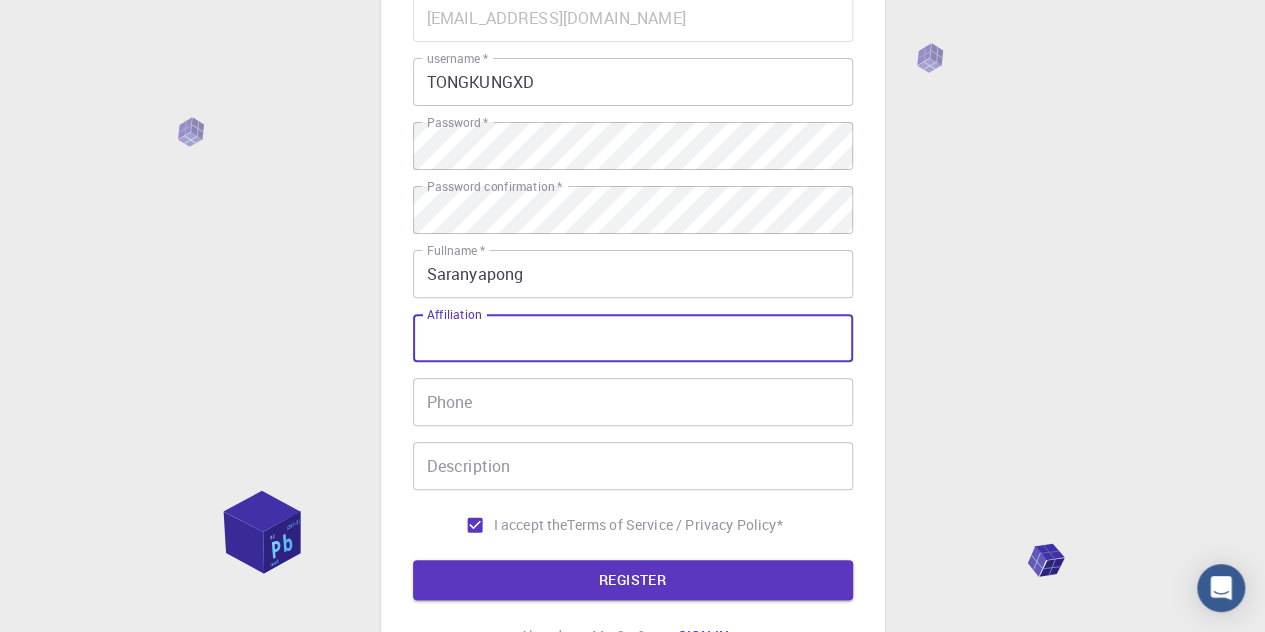 scroll, scrollTop: 200, scrollLeft: 0, axis: vertical 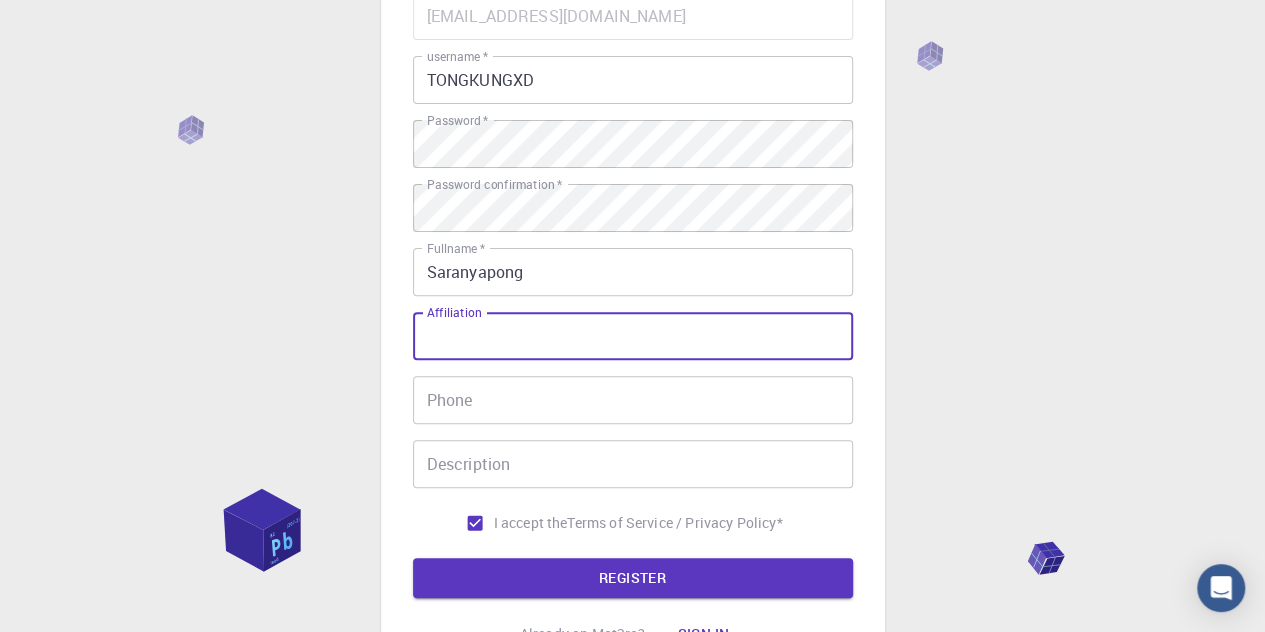 drag, startPoint x: 473, startPoint y: 311, endPoint x: 456, endPoint y: 315, distance: 17.464249 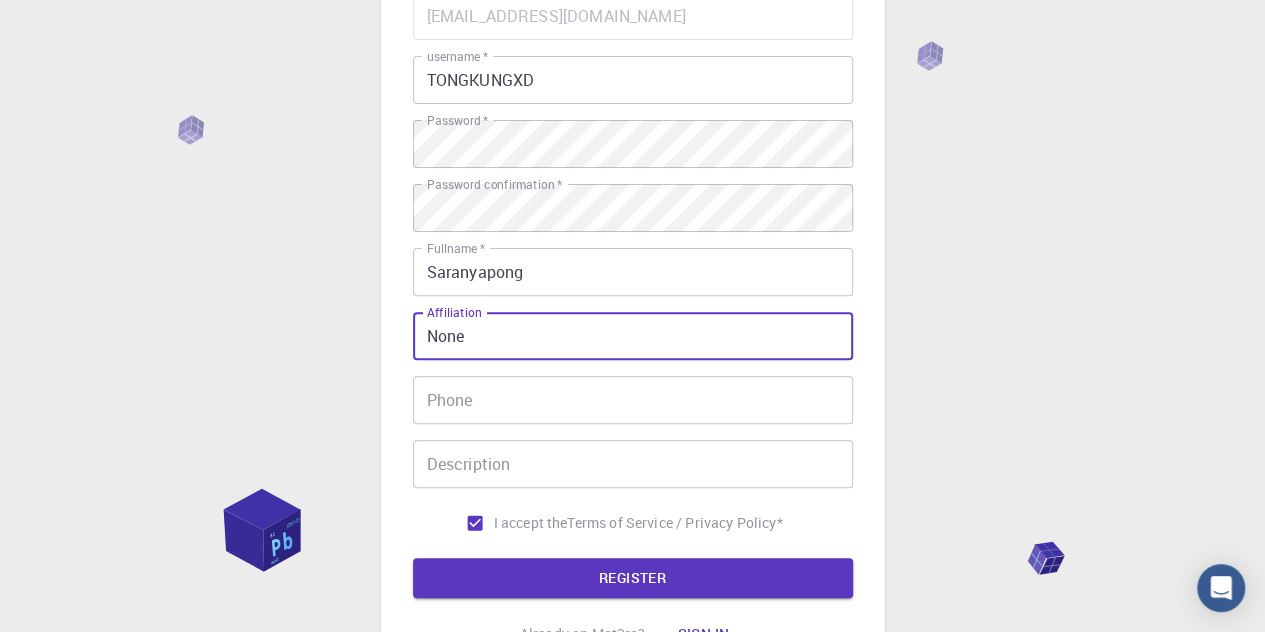 type on "None" 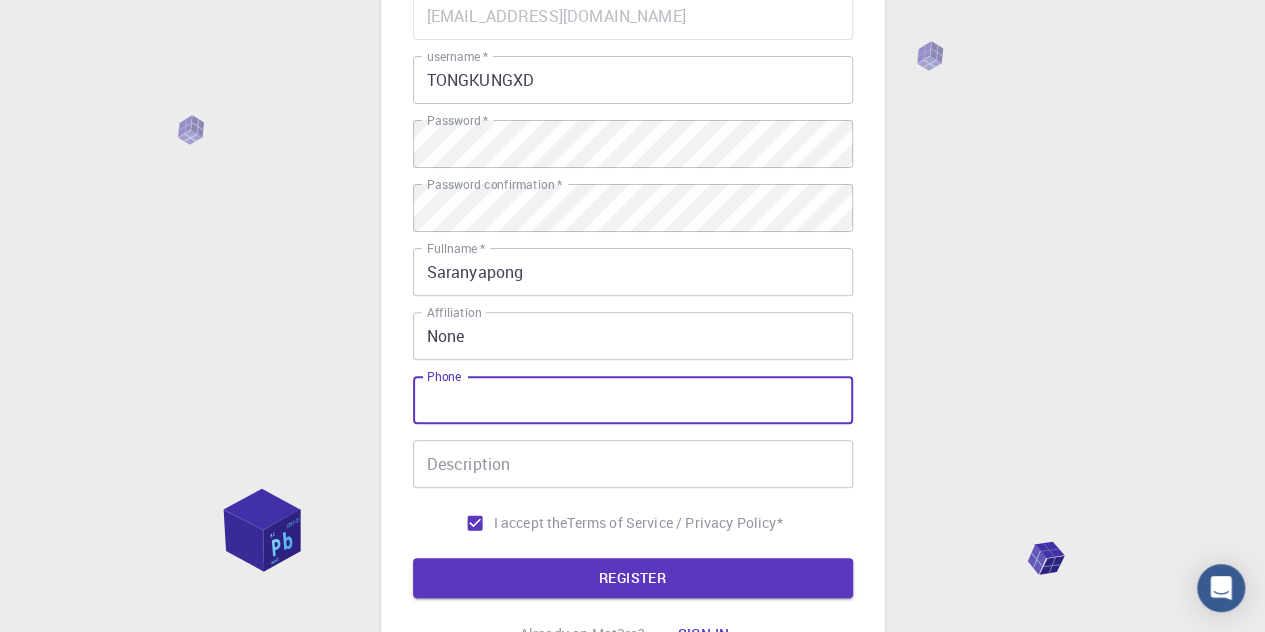 click on "Phone" at bounding box center [633, 400] 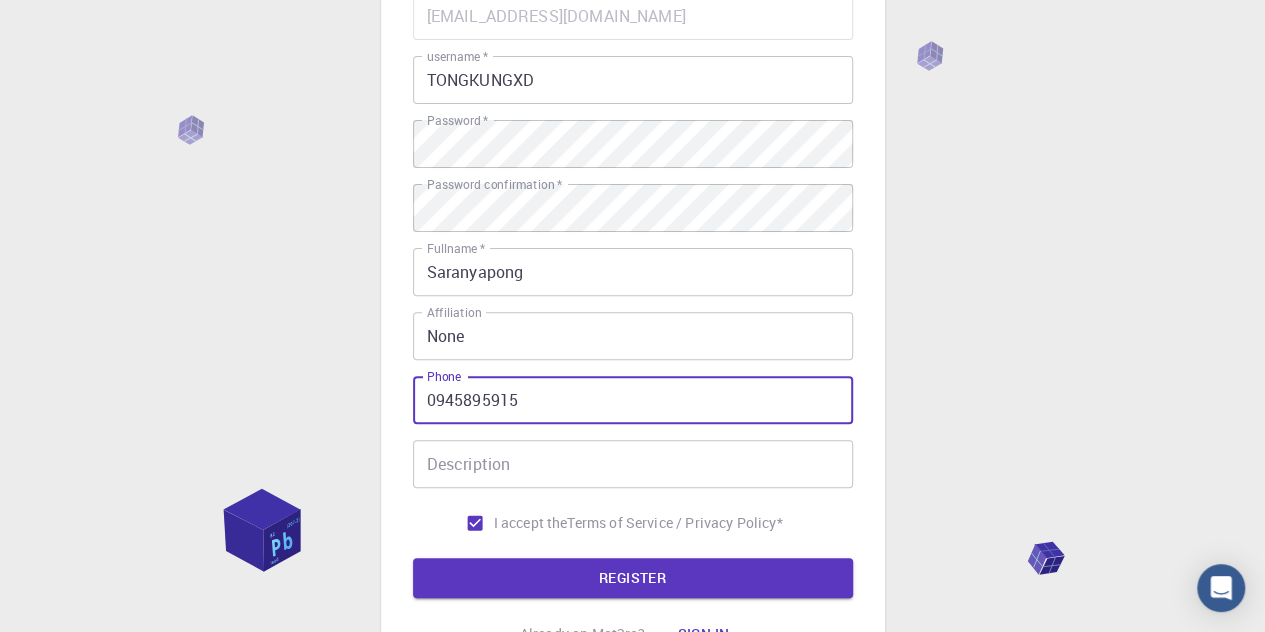 type on "0945895915" 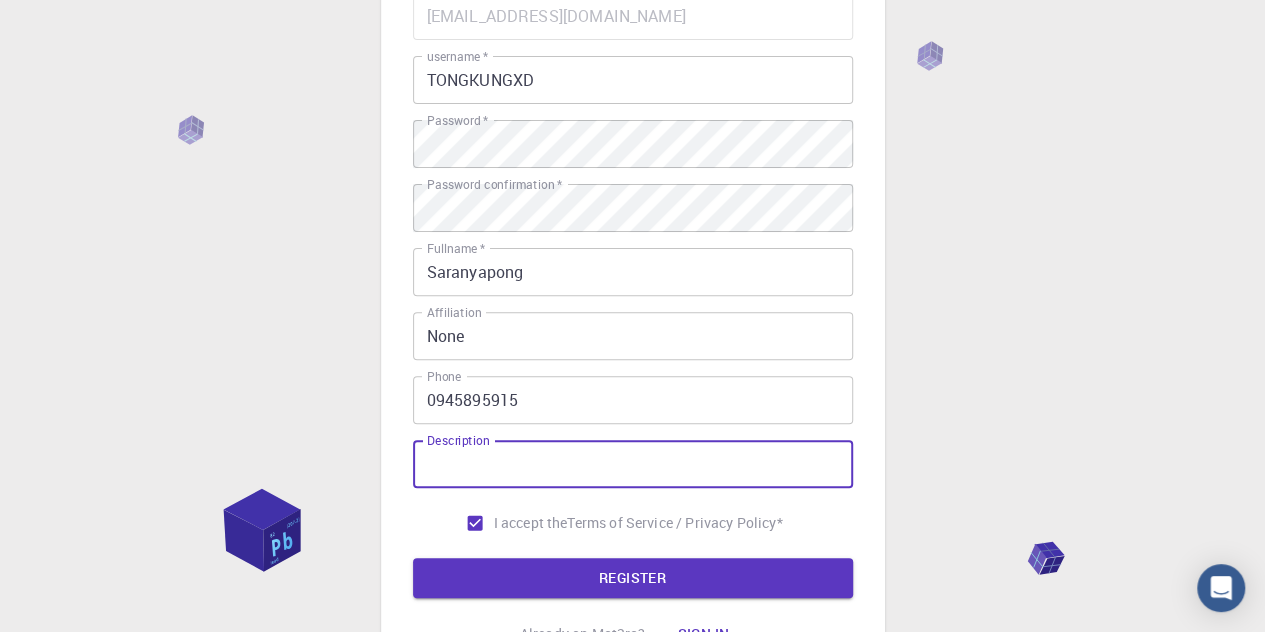 click on "Description" at bounding box center [633, 464] 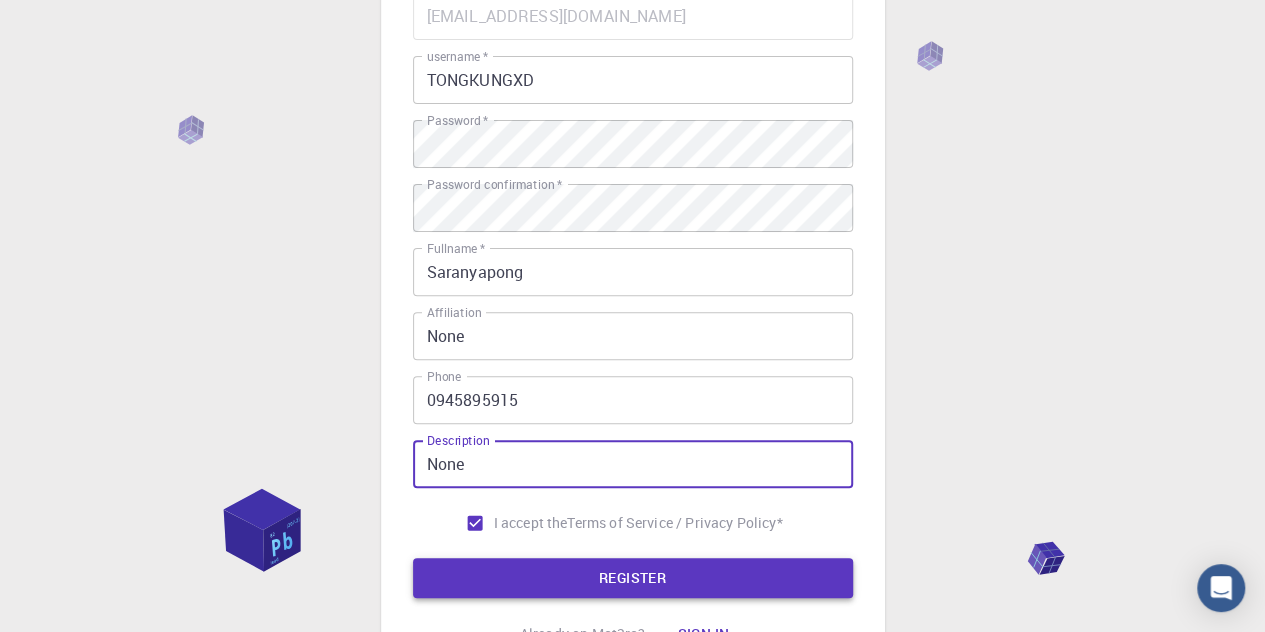 type on "None" 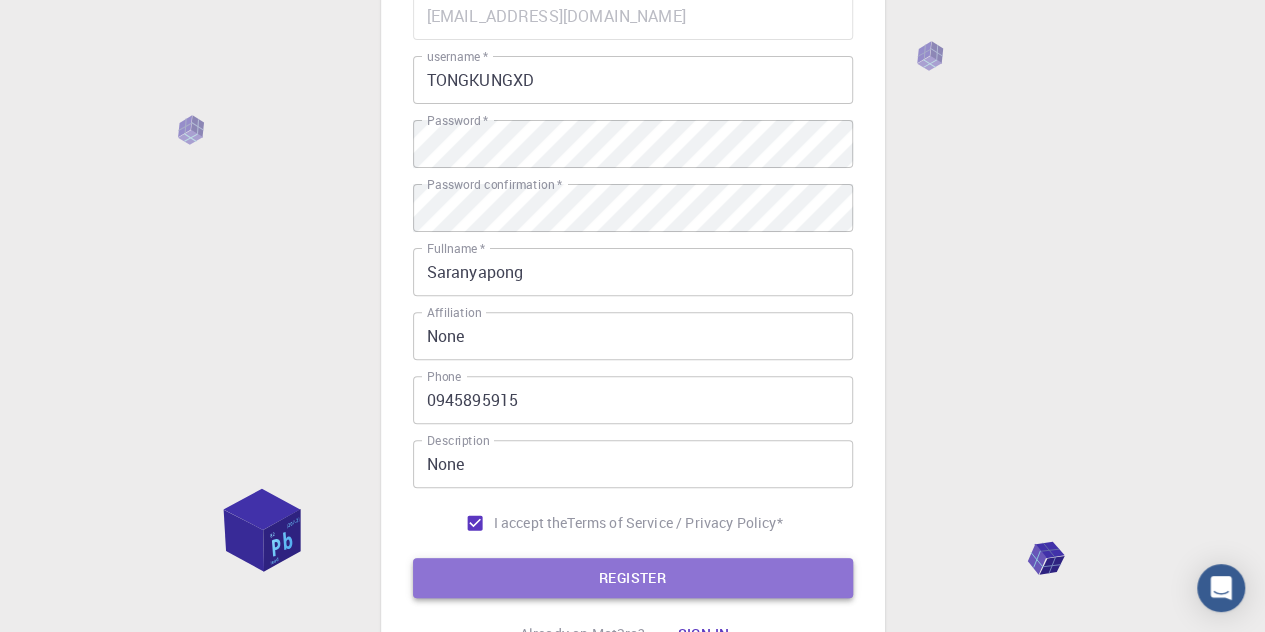 click on "REGISTER" at bounding box center (633, 578) 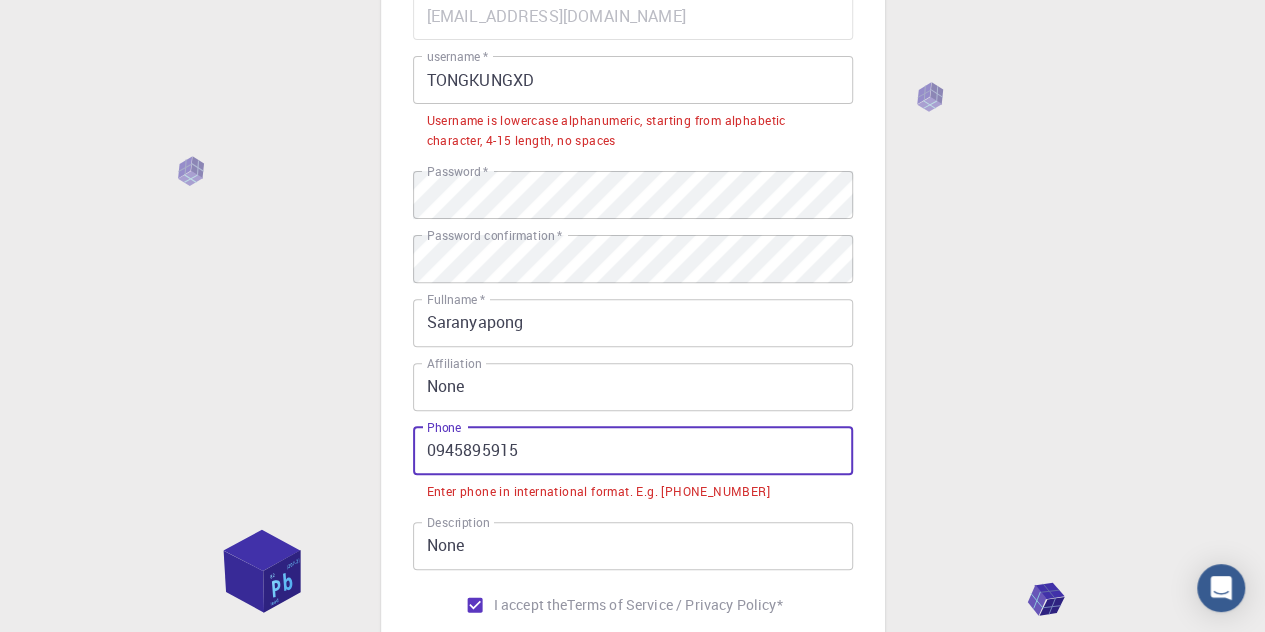 click on "0945895915" at bounding box center (633, 451) 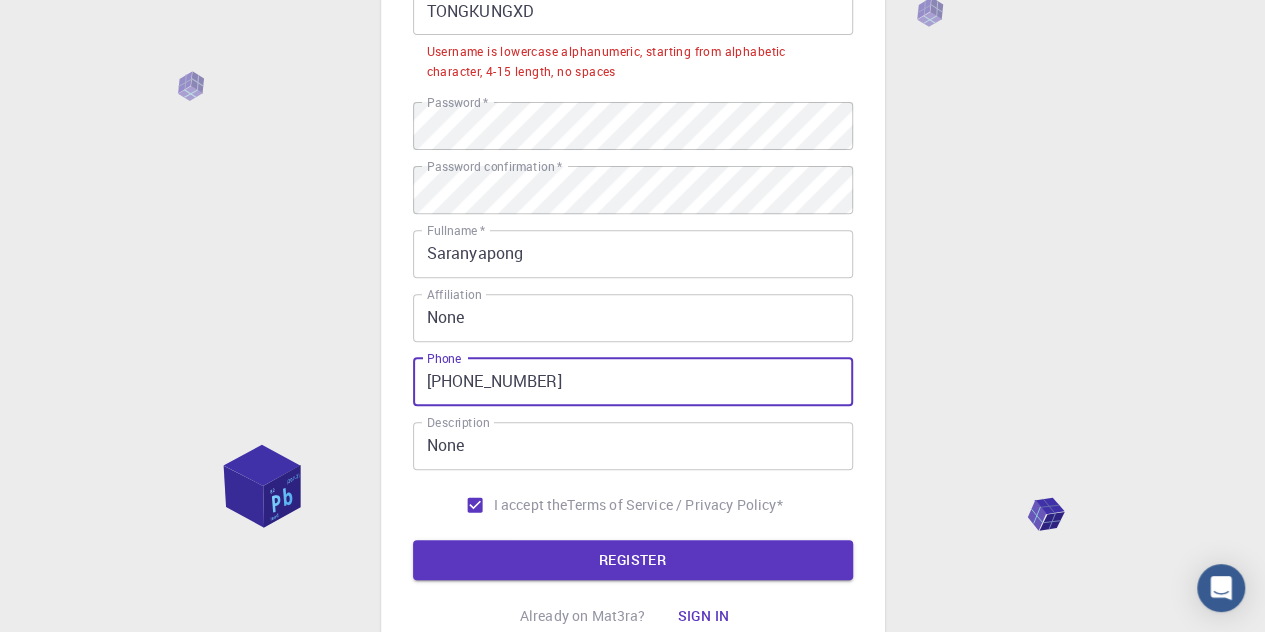 scroll, scrollTop: 300, scrollLeft: 0, axis: vertical 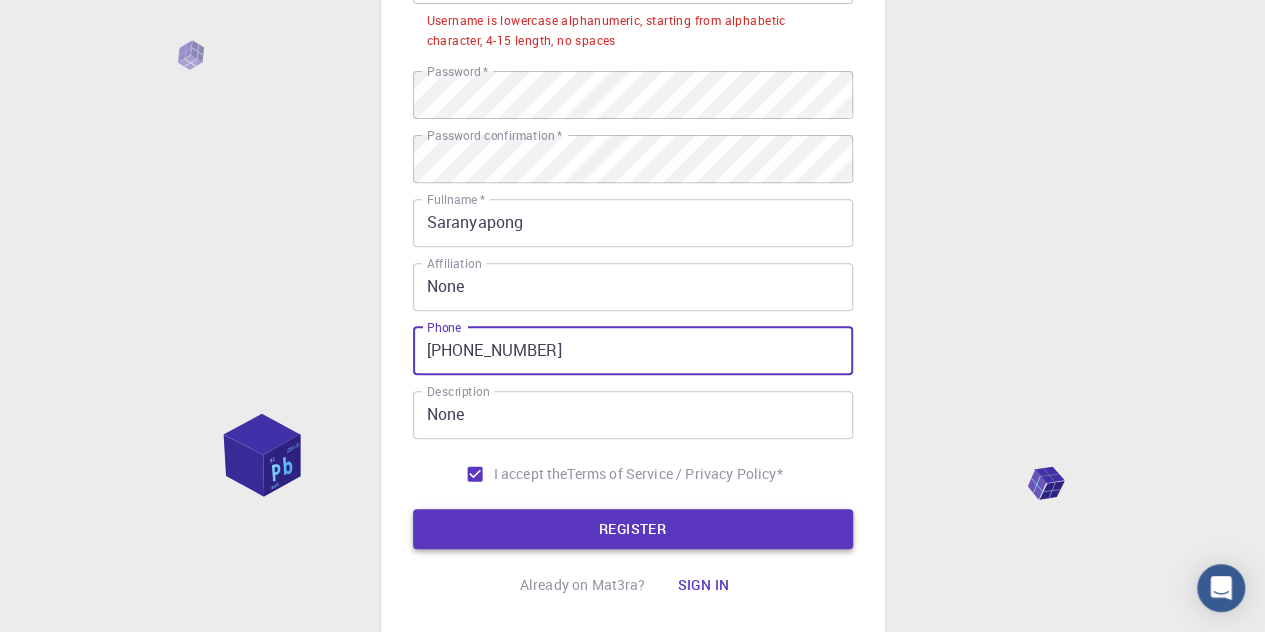 type on "[PHONE_NUMBER]" 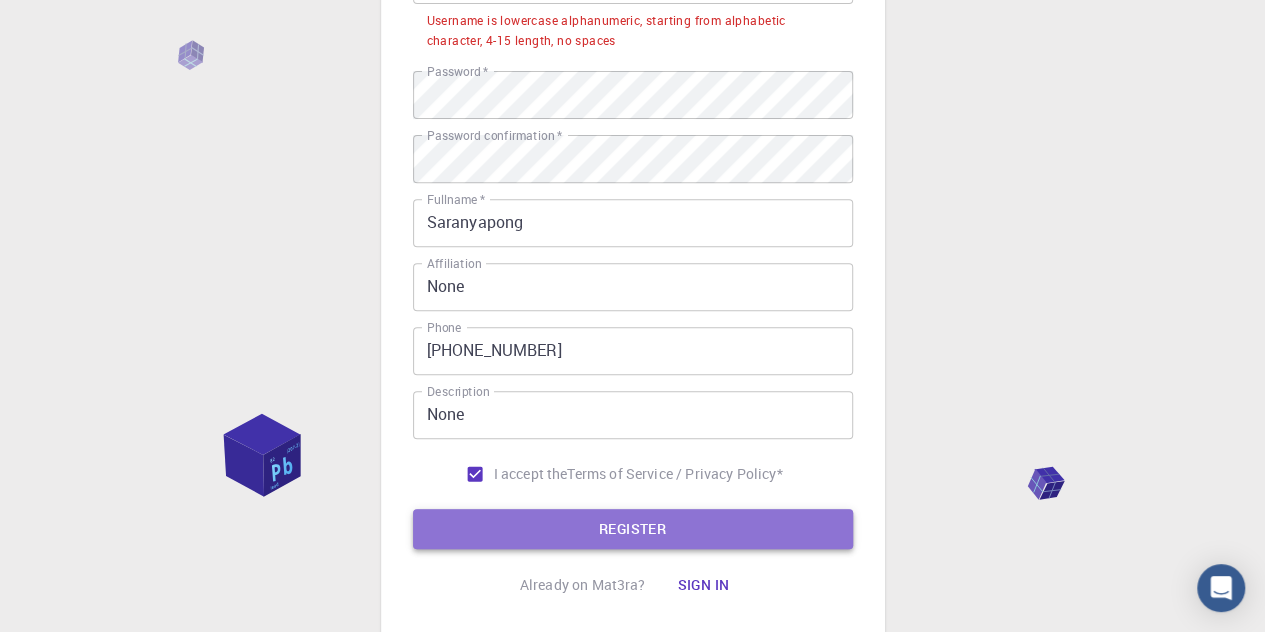click on "REGISTER" at bounding box center [633, 529] 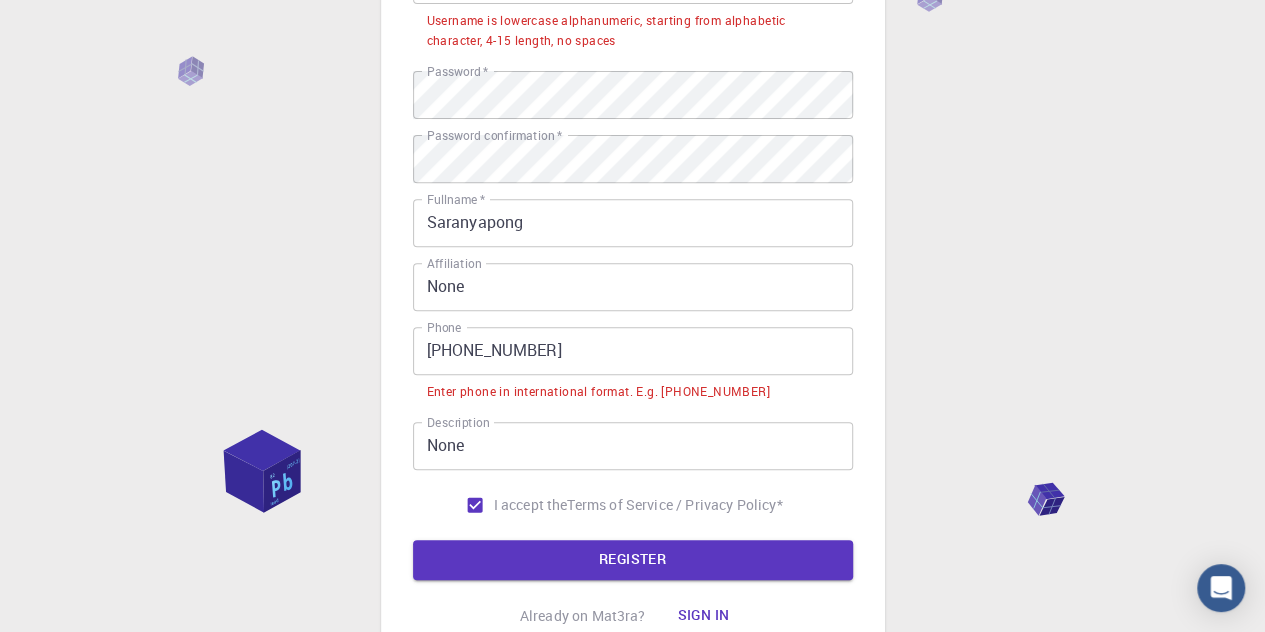 scroll, scrollTop: 469, scrollLeft: 0, axis: vertical 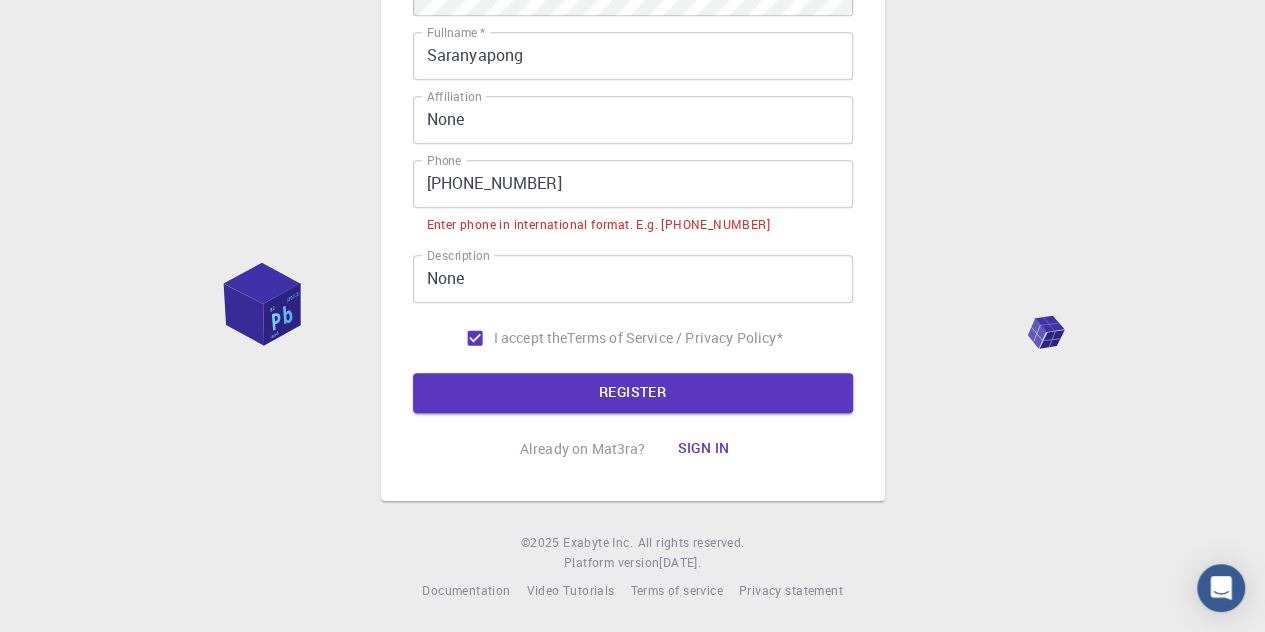 click on "Sign in" at bounding box center [703, 449] 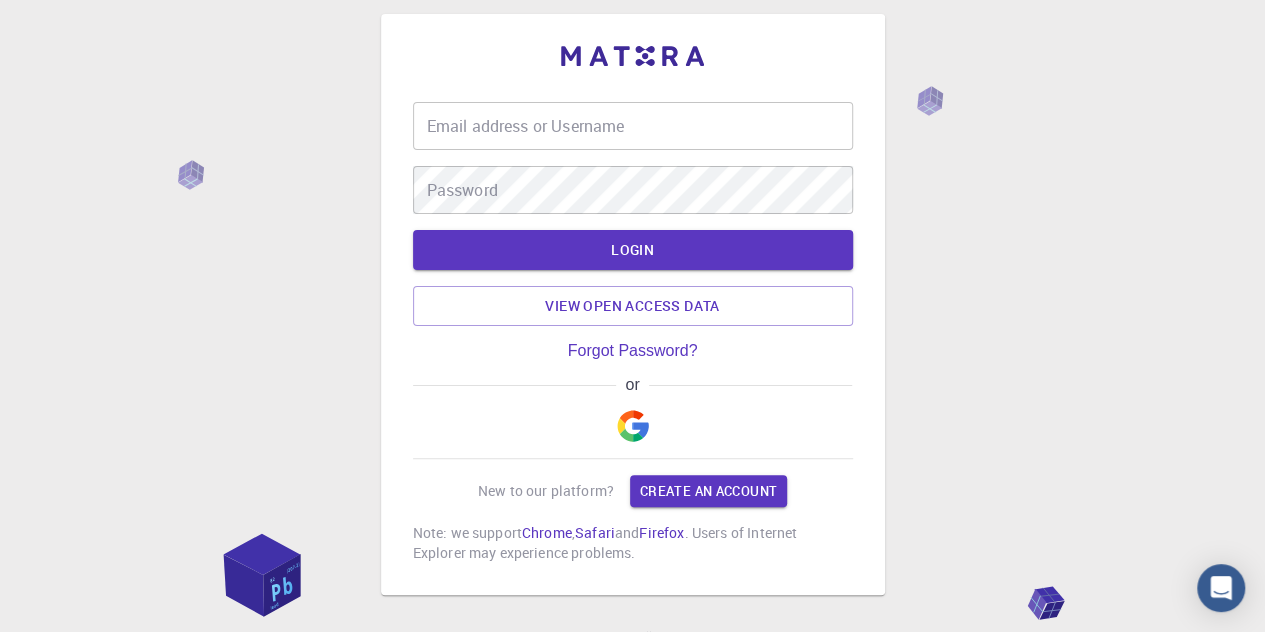 scroll, scrollTop: 0, scrollLeft: 0, axis: both 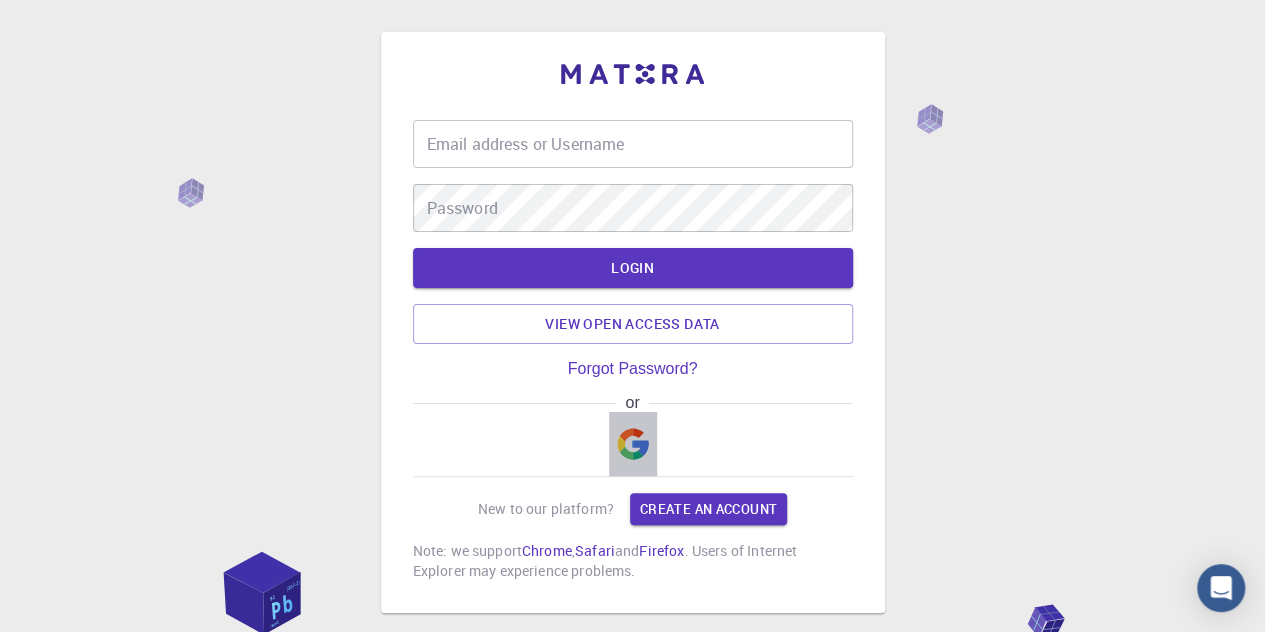 click at bounding box center [633, 444] 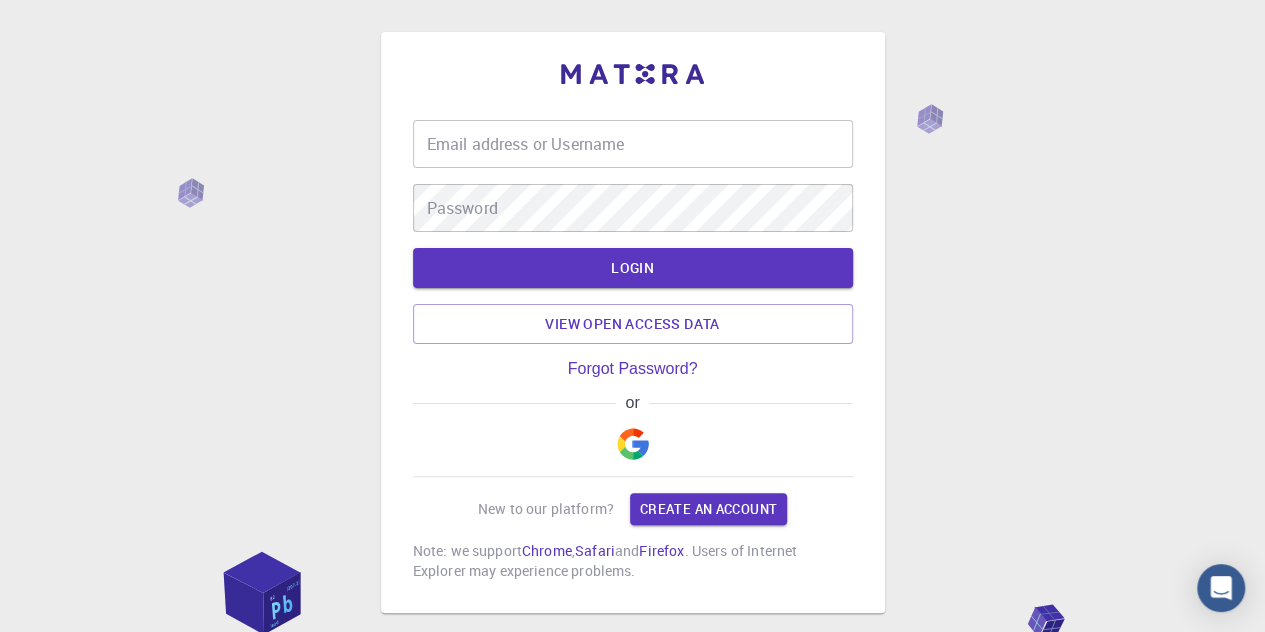 type 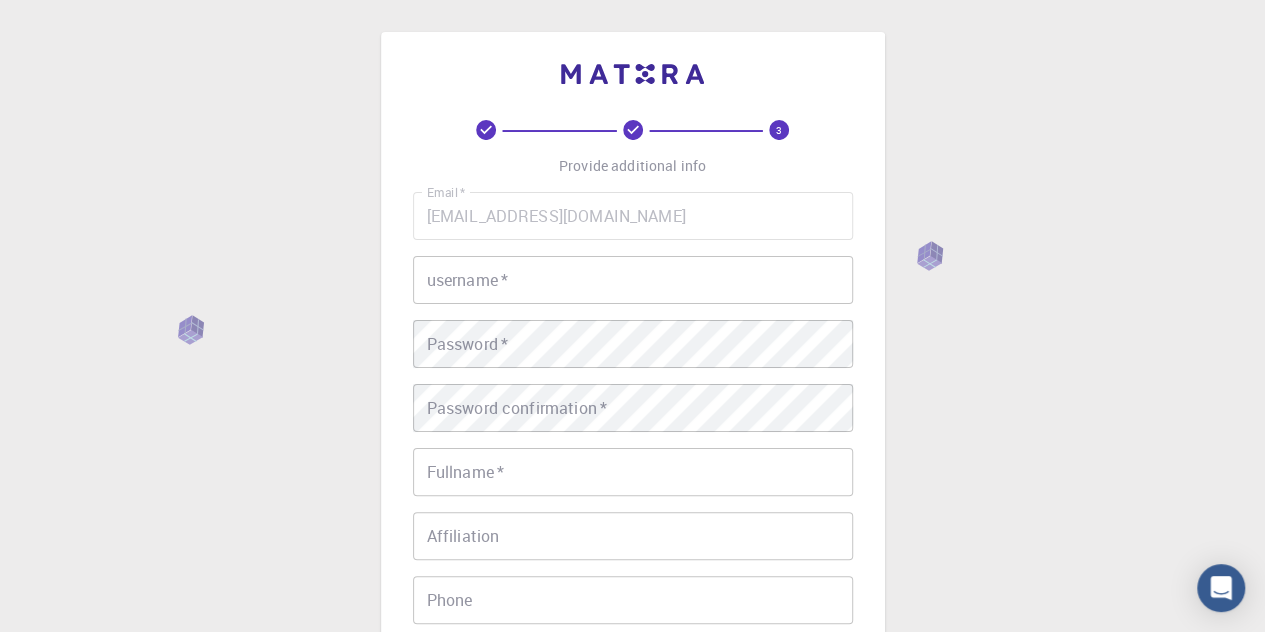 scroll, scrollTop: 100, scrollLeft: 0, axis: vertical 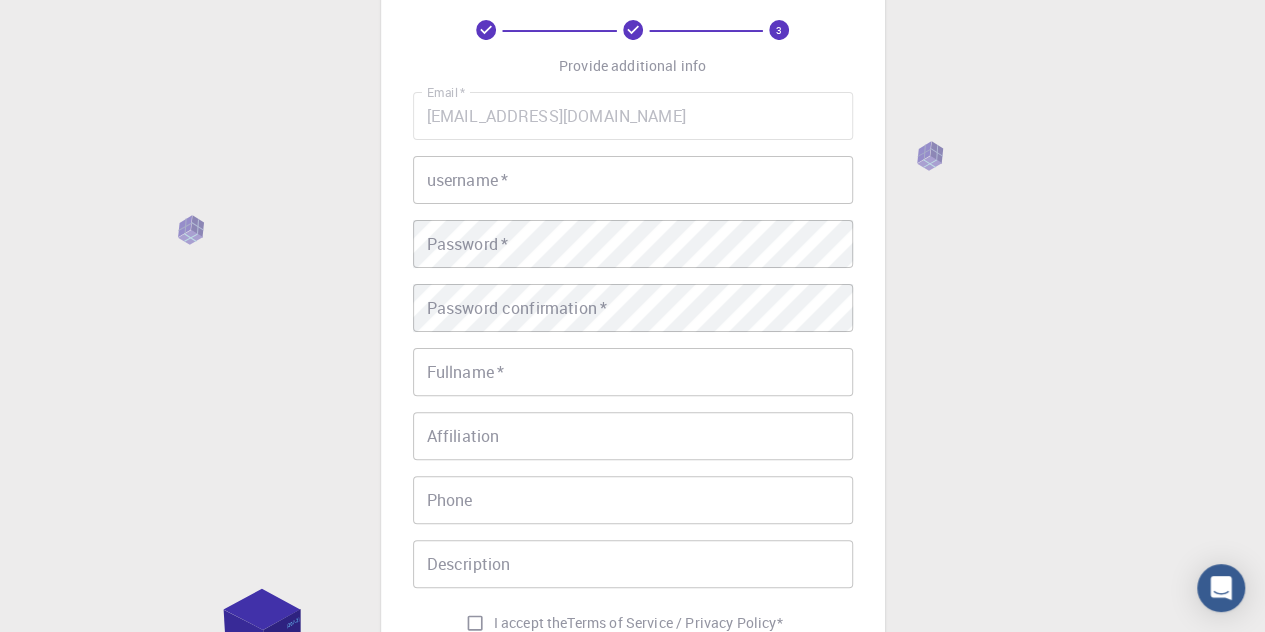 click on "username   *" at bounding box center (633, 180) 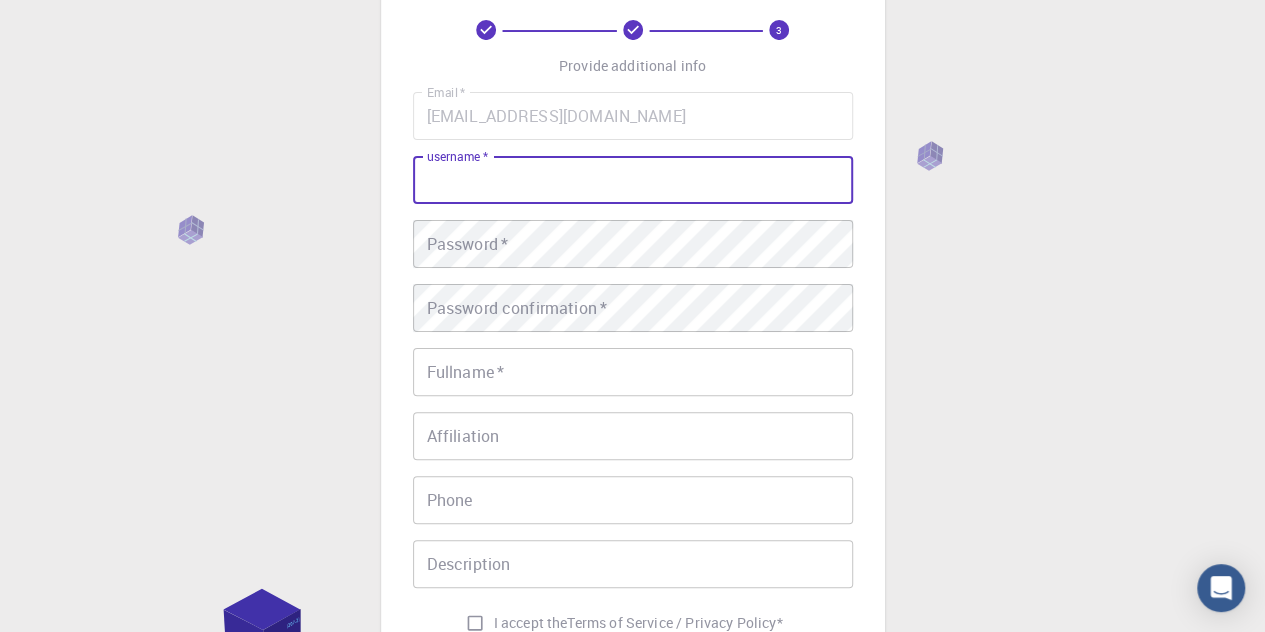 type on "TONGKUNGXD" 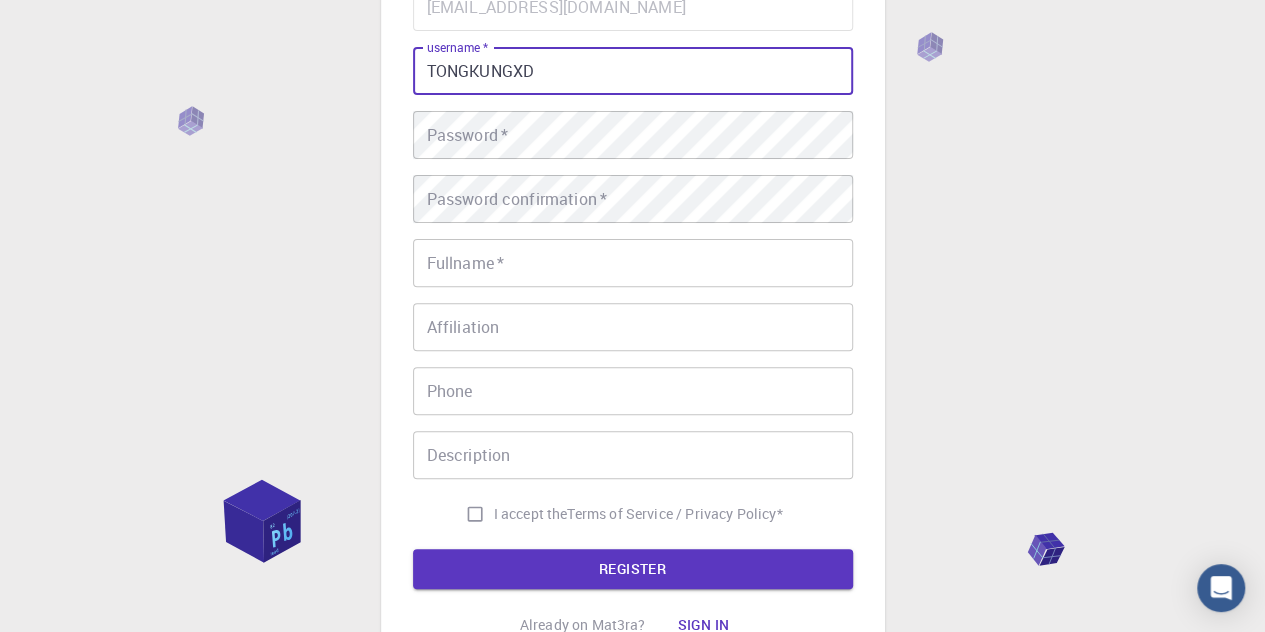 scroll, scrollTop: 300, scrollLeft: 0, axis: vertical 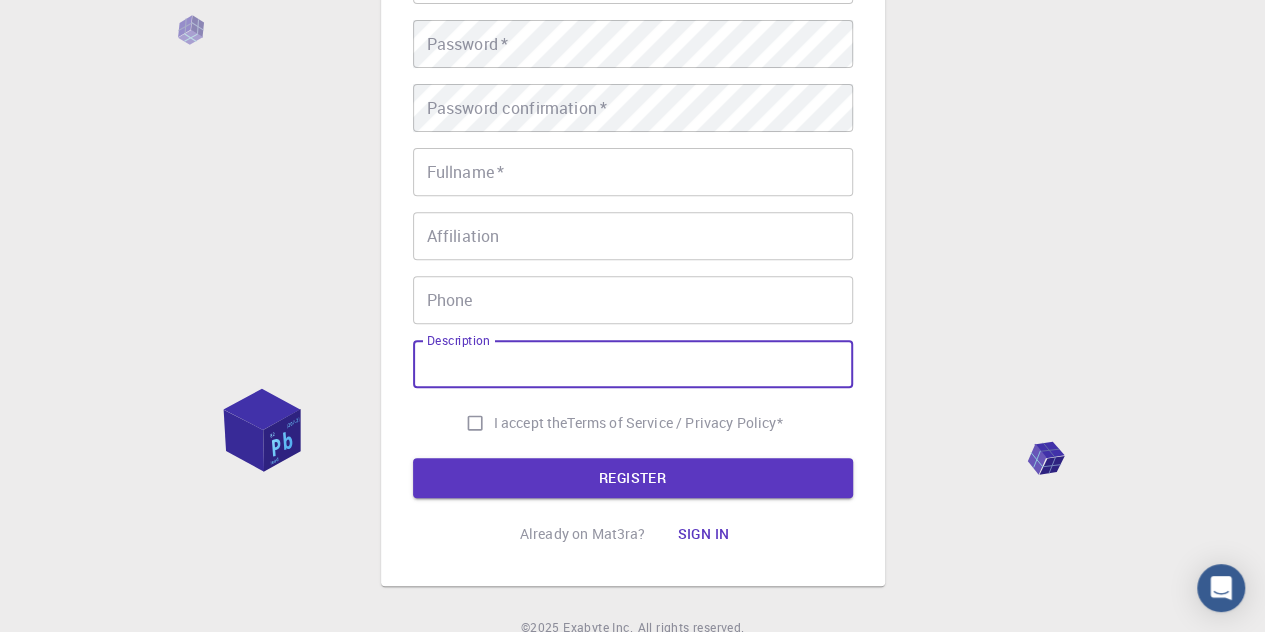 click on "Description" at bounding box center (633, 364) 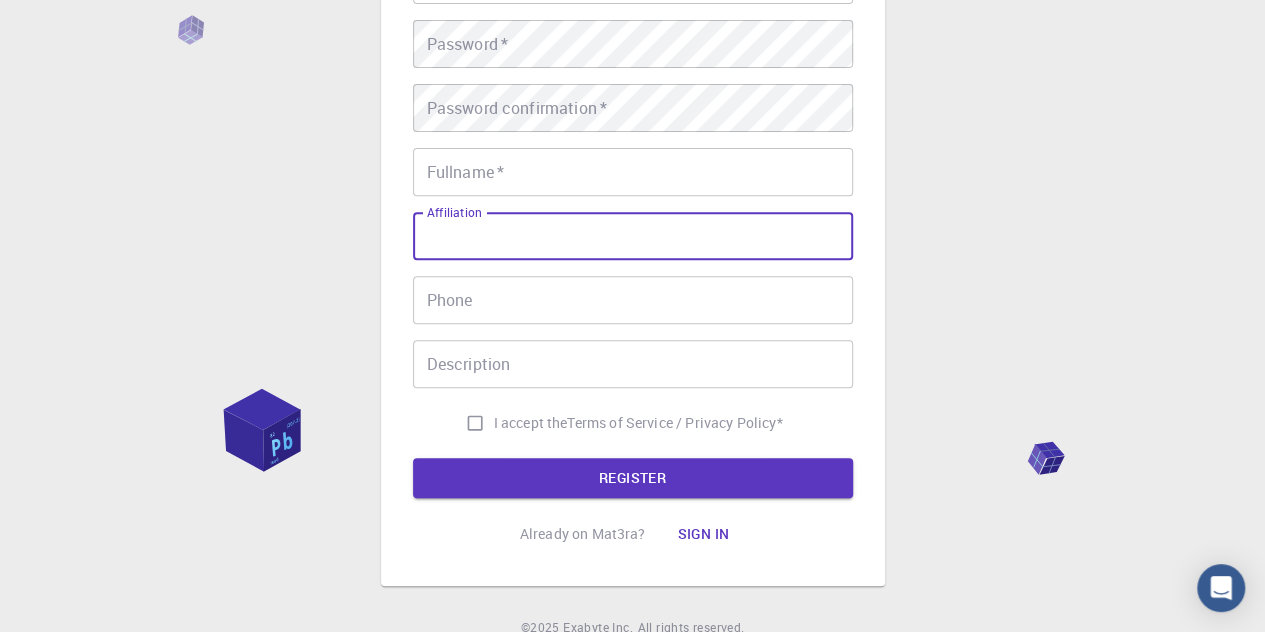 click on "Fullname   *" at bounding box center (633, 172) 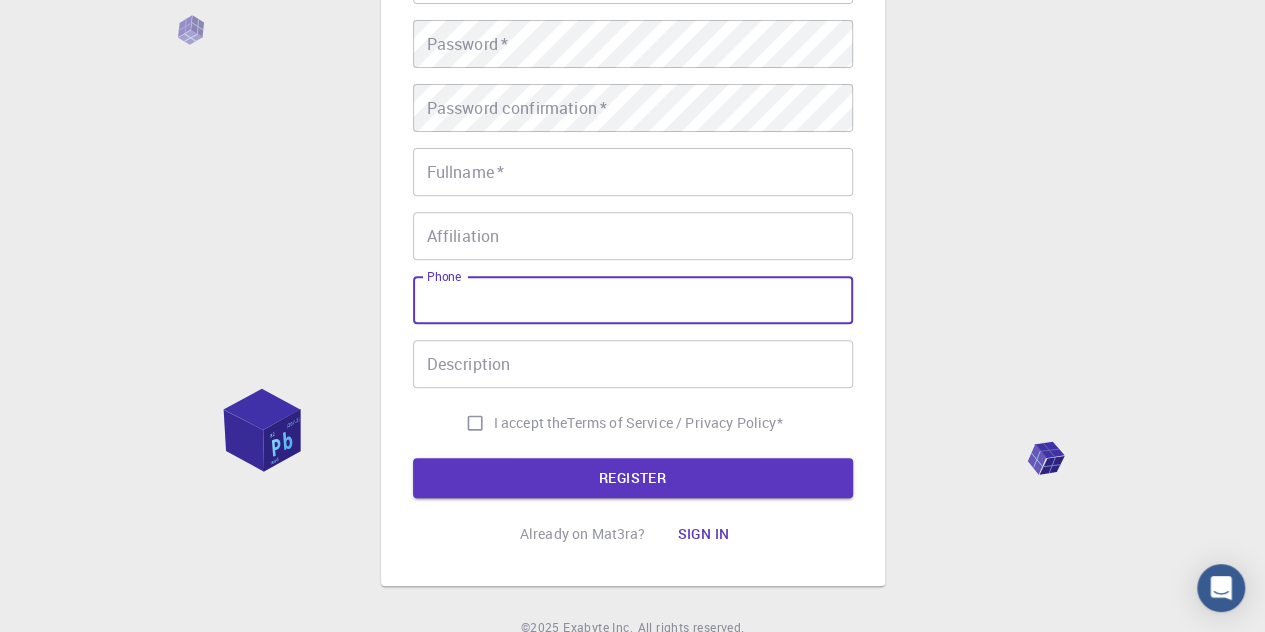 click on "Phone" at bounding box center [633, 300] 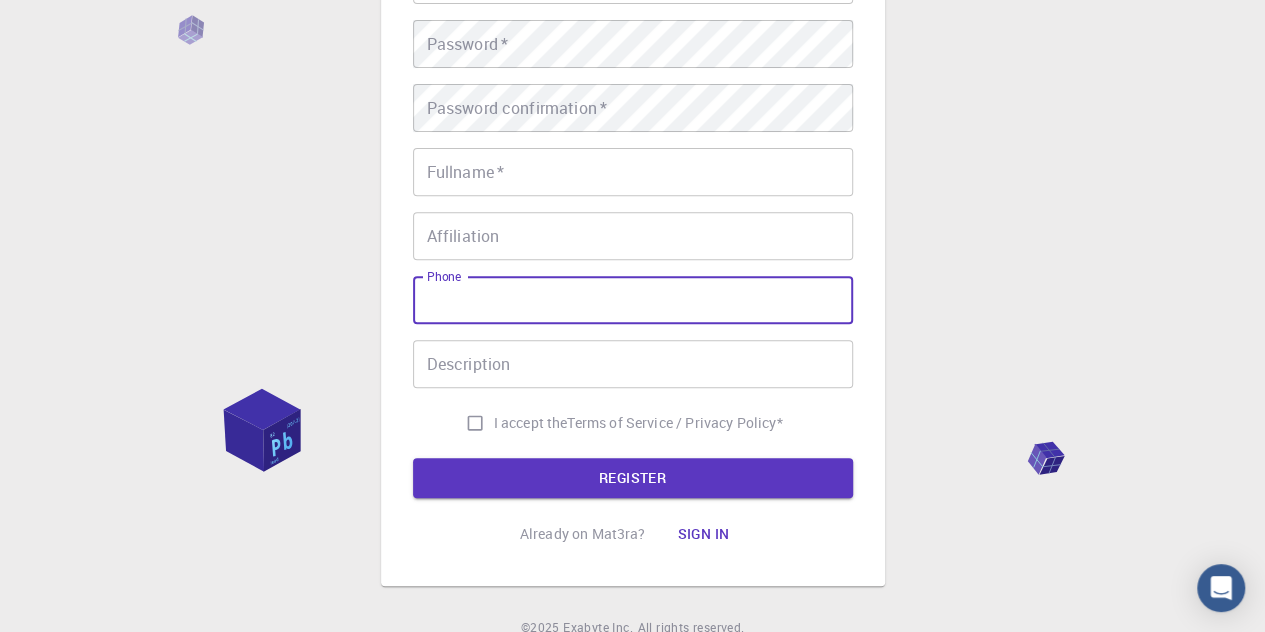 type on "0945895915" 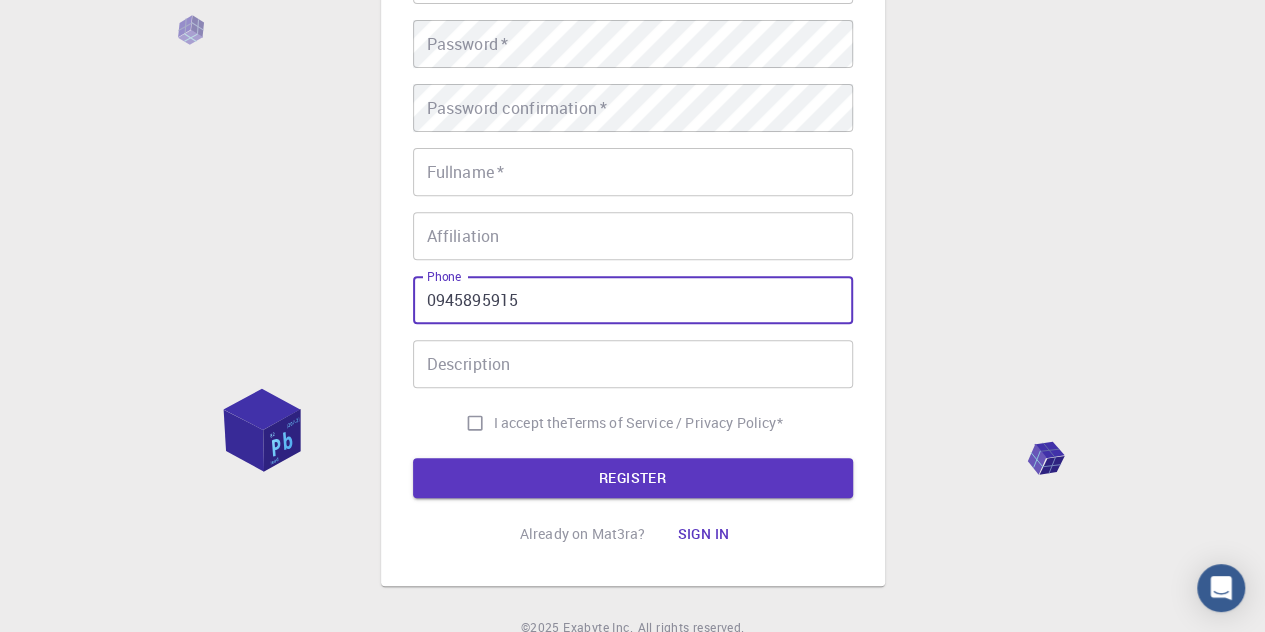 click on "I accept the  Terms of Service / Privacy Policy  *" at bounding box center [475, 423] 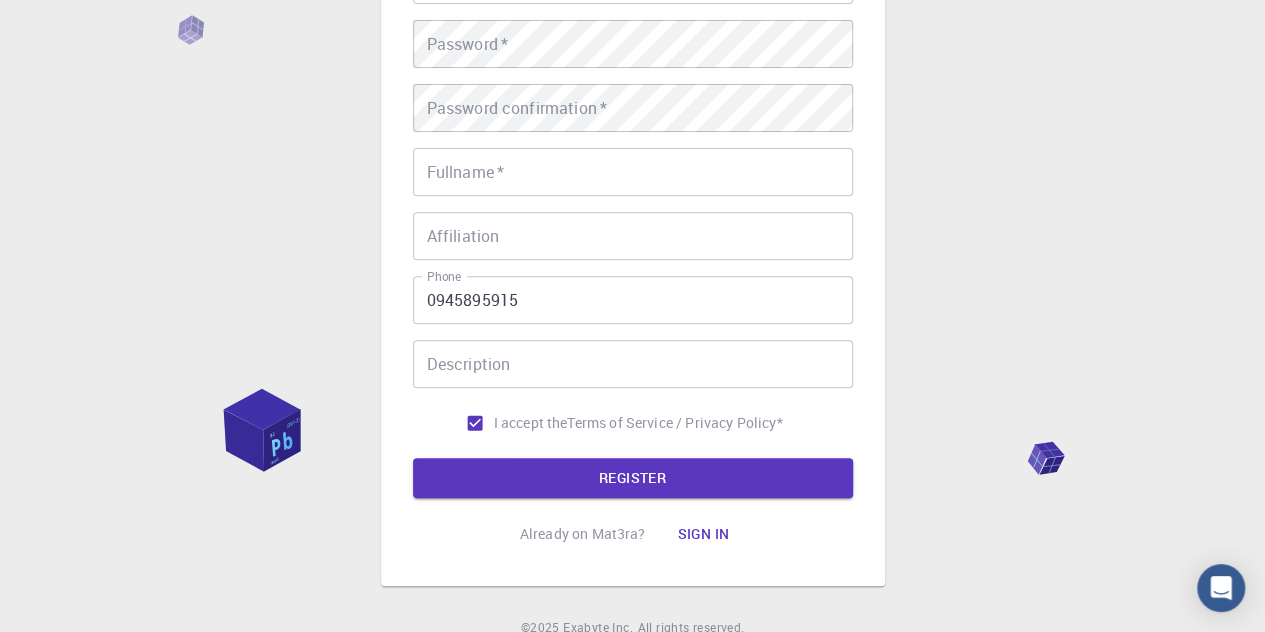 click on "Description" at bounding box center [633, 364] 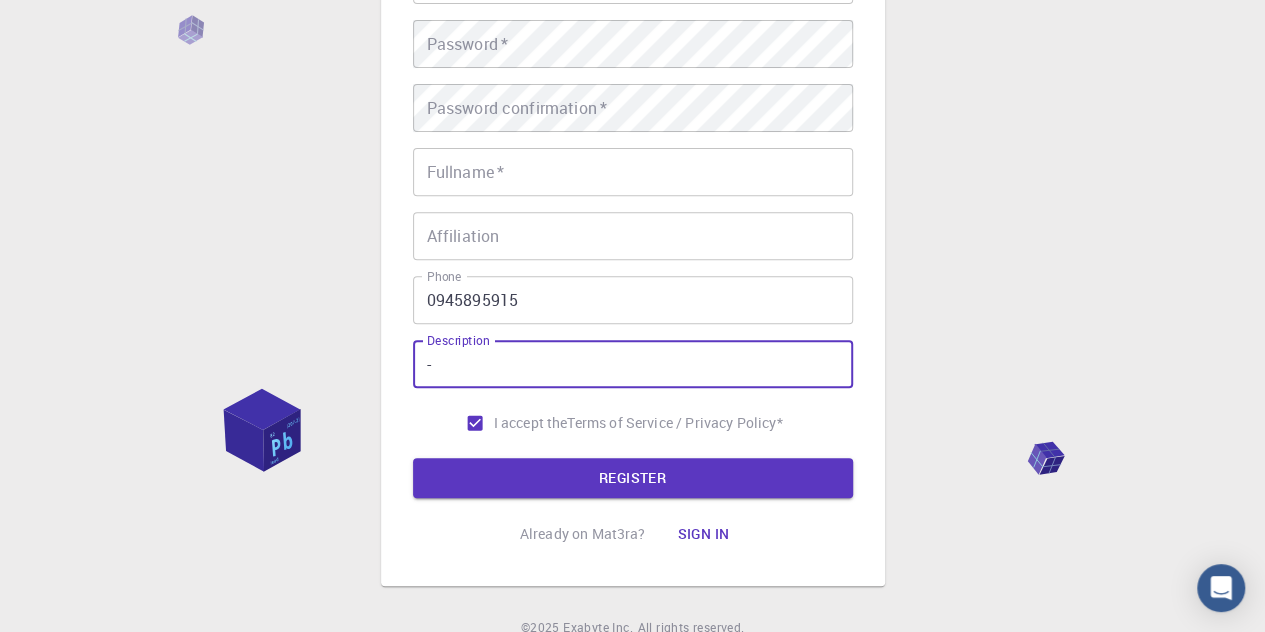 type on "-" 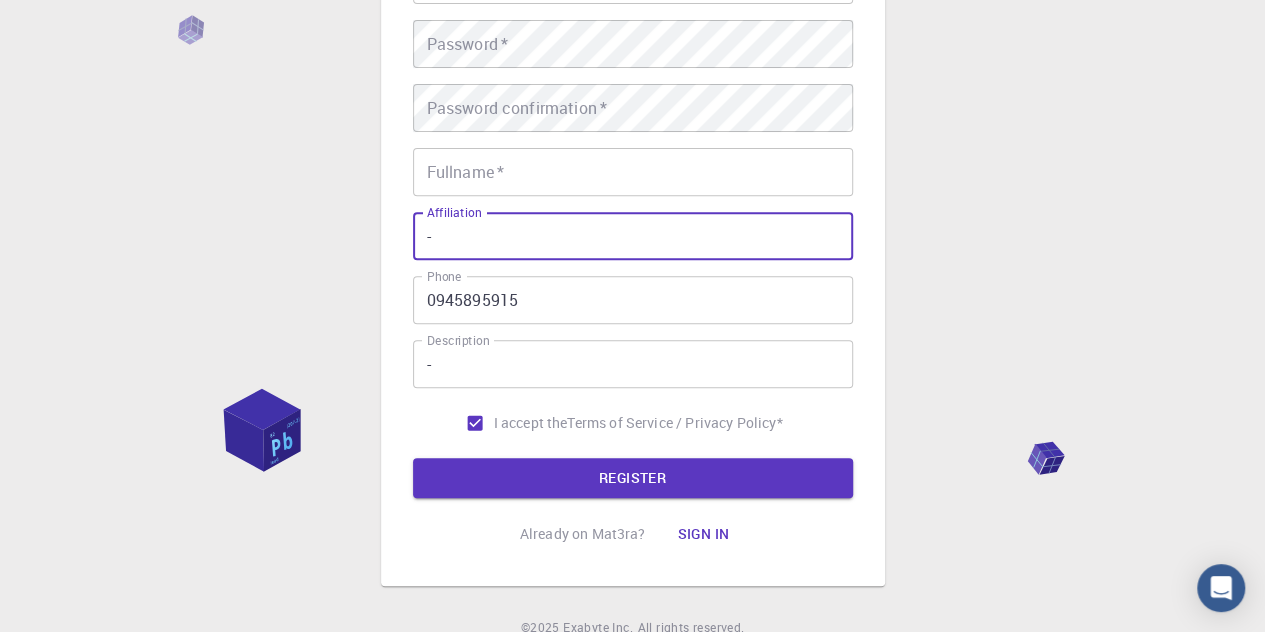 type on "-" 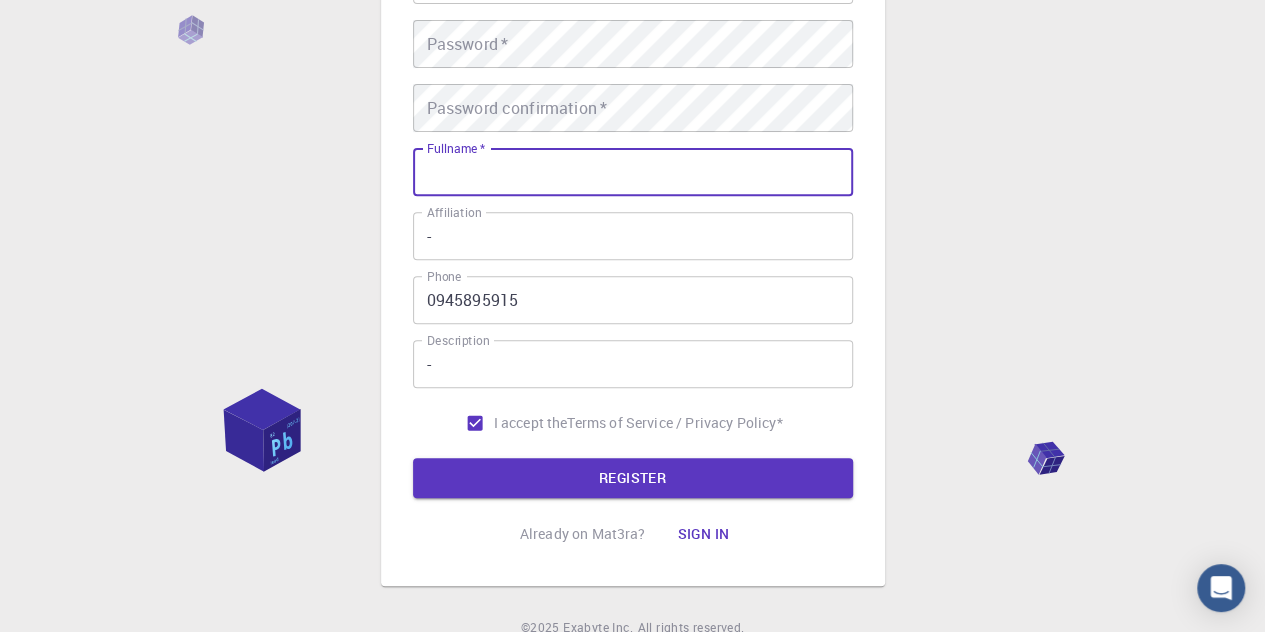 type on "Saranyapong" 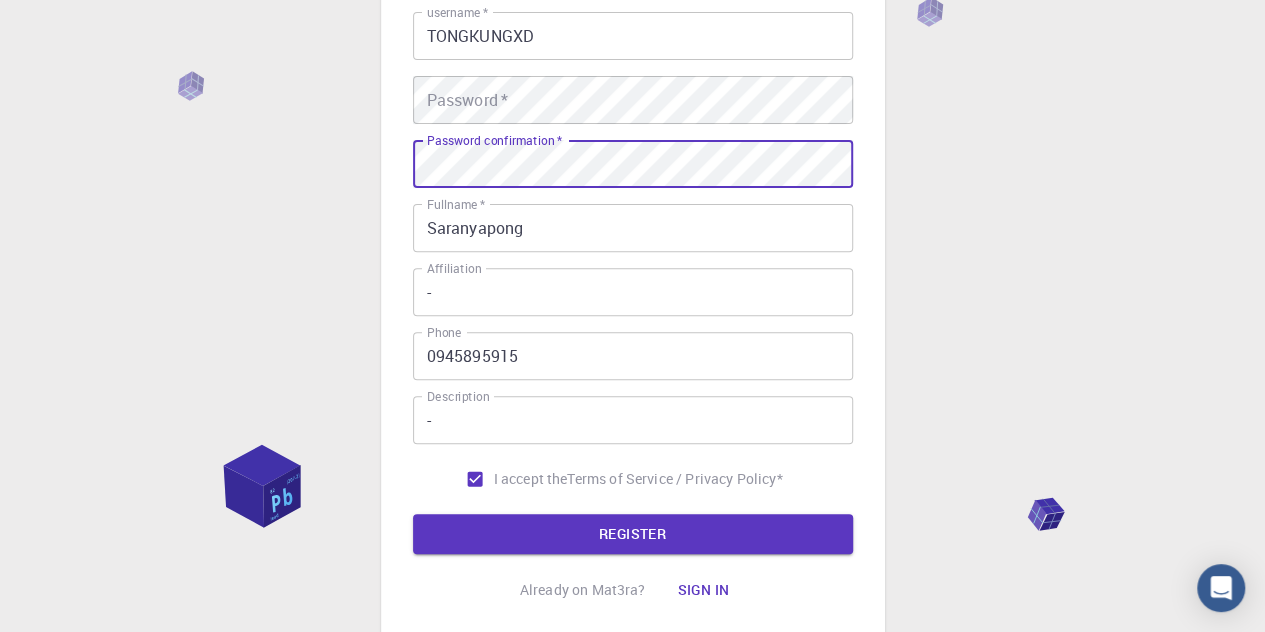 scroll, scrollTop: 200, scrollLeft: 0, axis: vertical 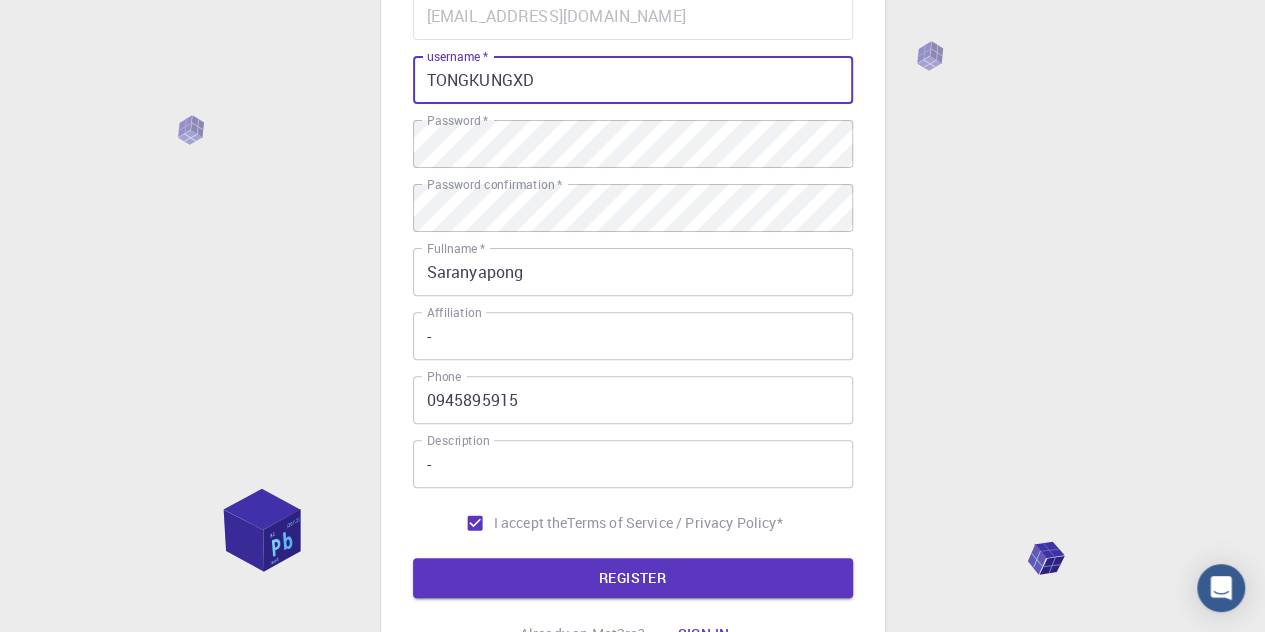 click on "TONGKUNGXD" at bounding box center (633, 80) 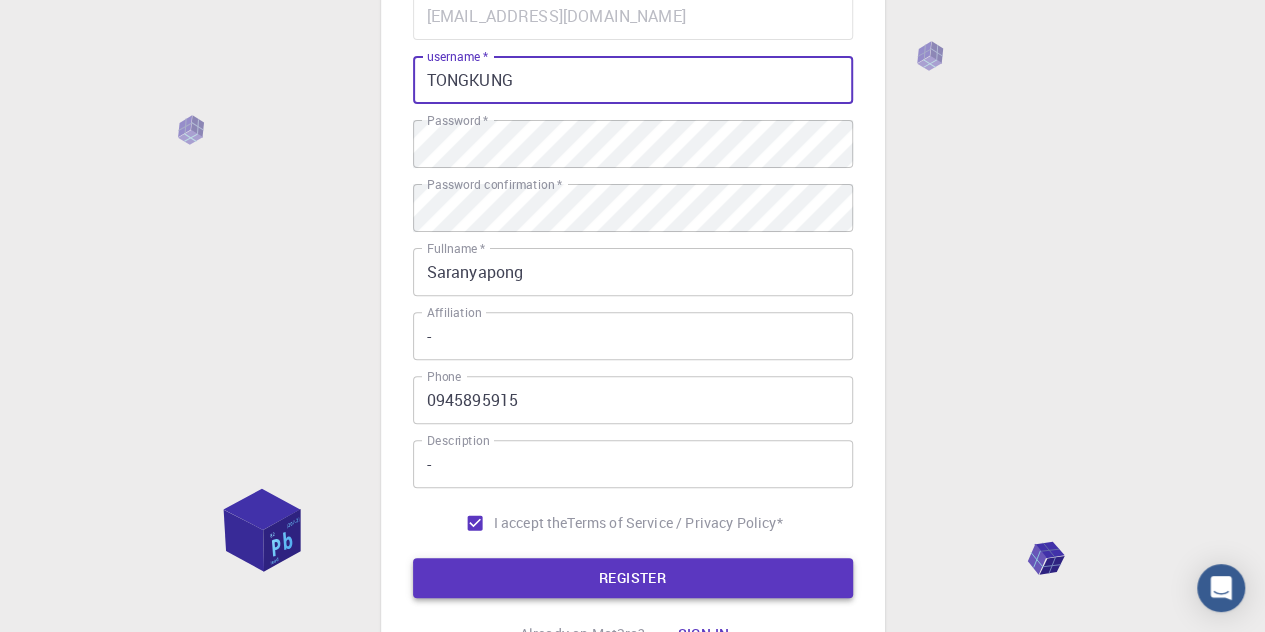 click on "REGISTER" at bounding box center [633, 578] 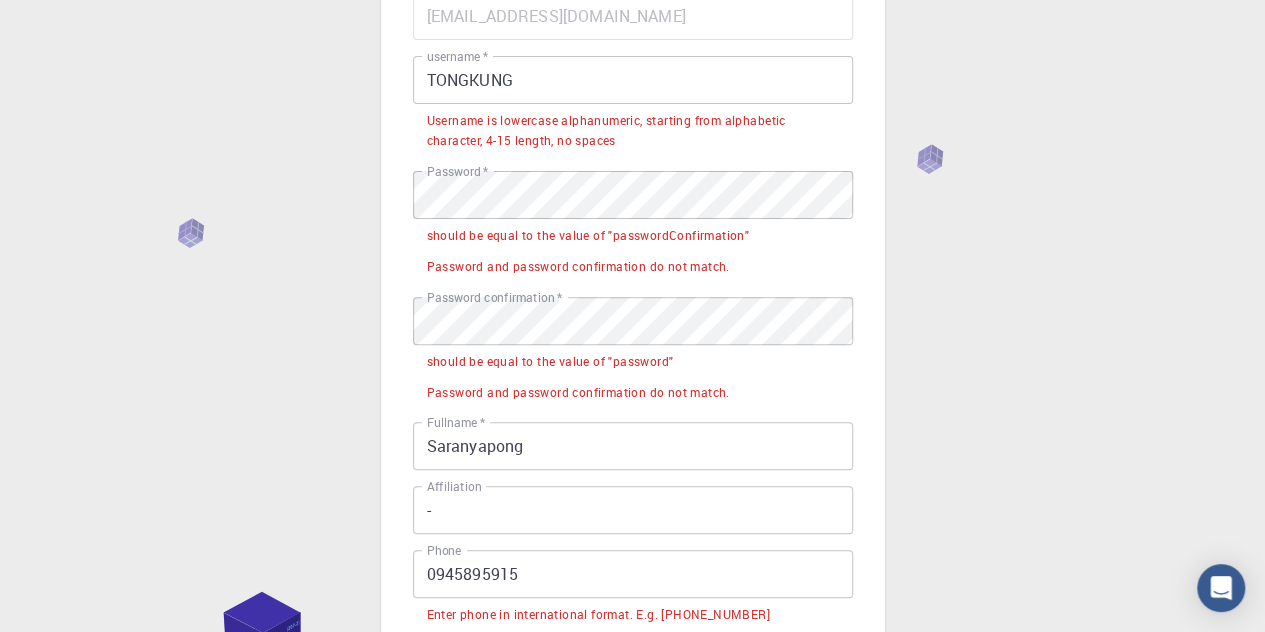 click on "TONGKUNG" at bounding box center [633, 80] 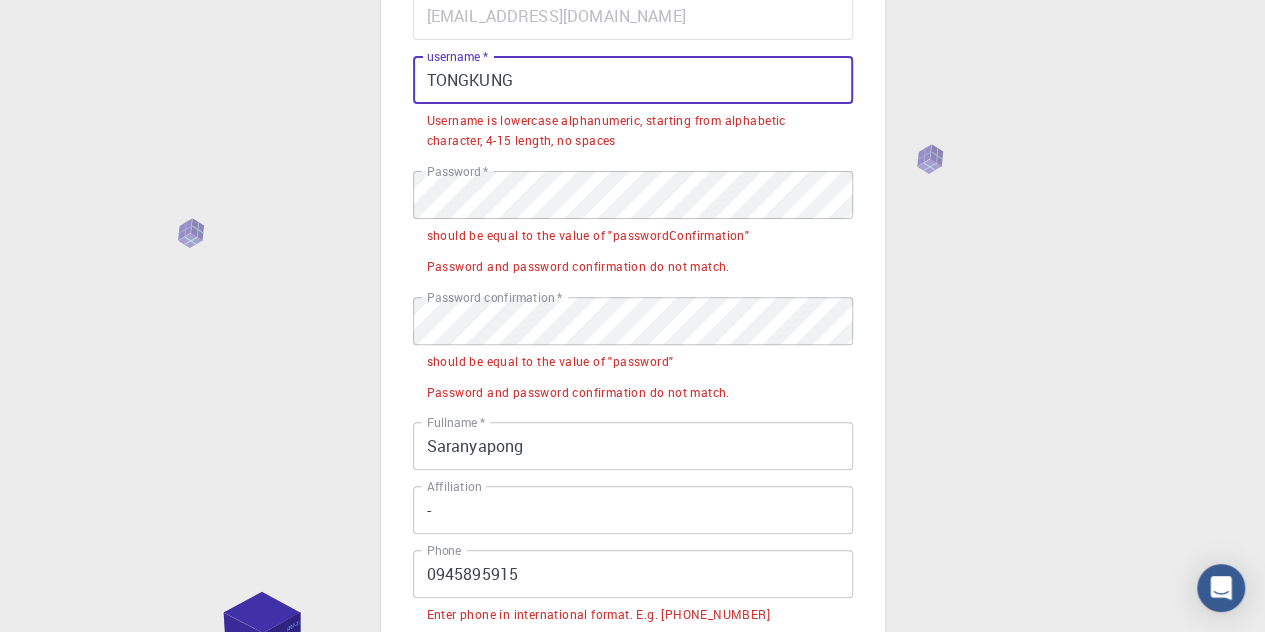 drag, startPoint x: 510, startPoint y: 88, endPoint x: 426, endPoint y: 92, distance: 84.095184 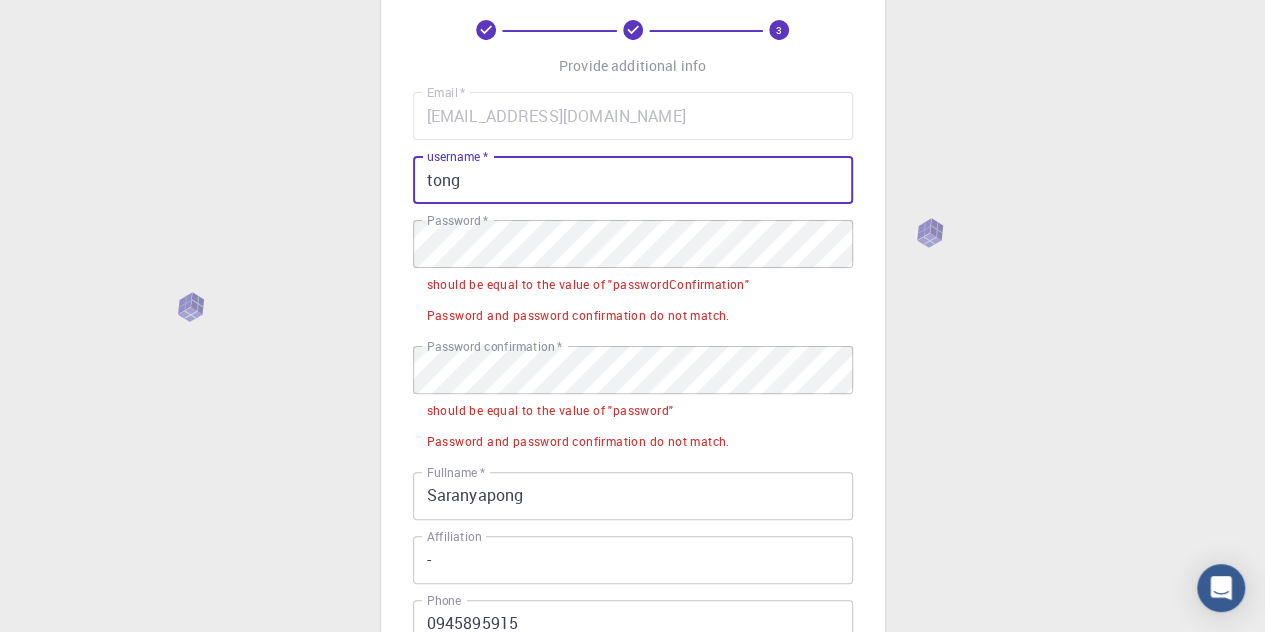 scroll, scrollTop: 200, scrollLeft: 0, axis: vertical 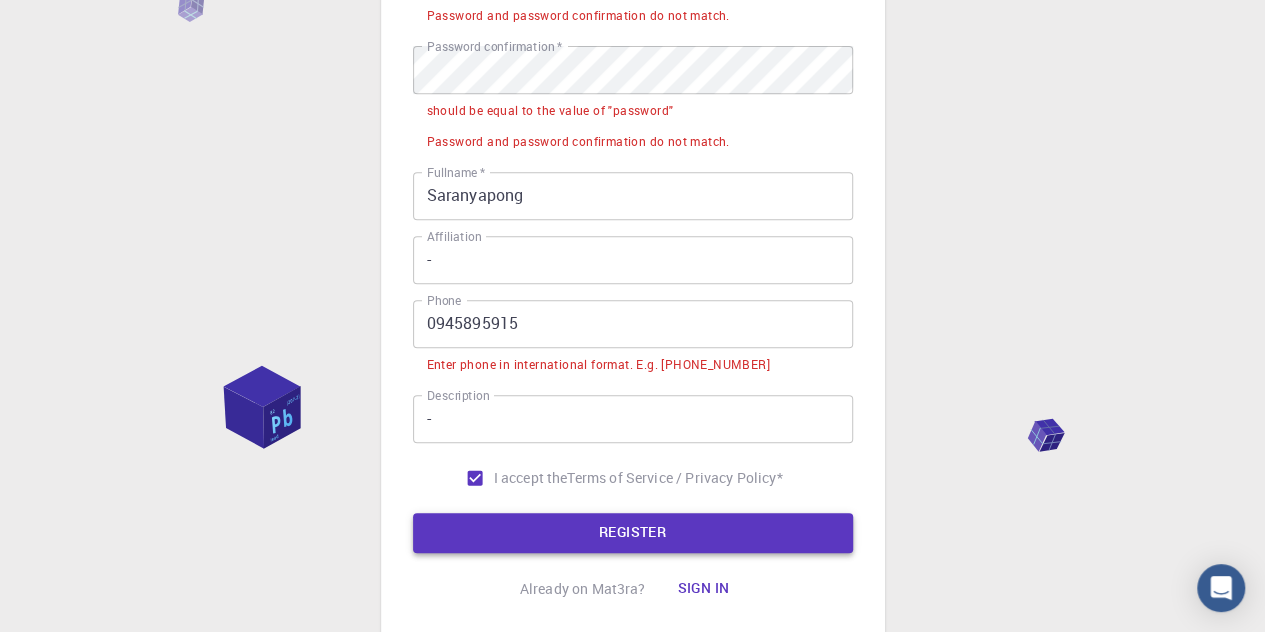 type on "tong" 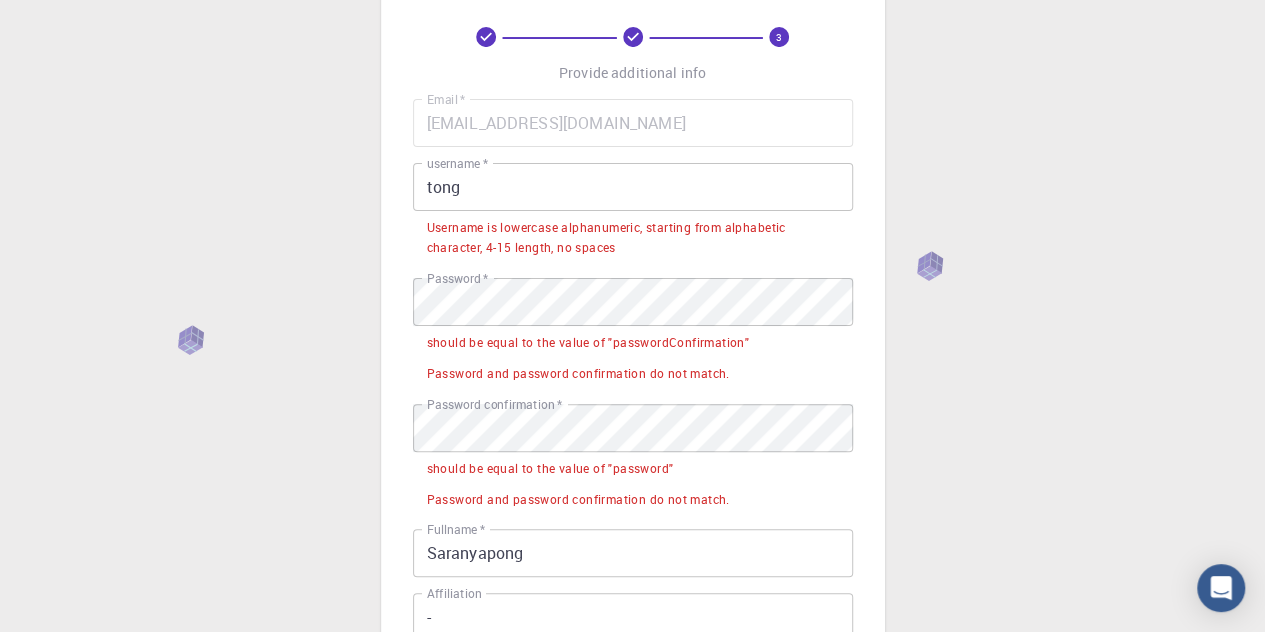 scroll, scrollTop: 50, scrollLeft: 0, axis: vertical 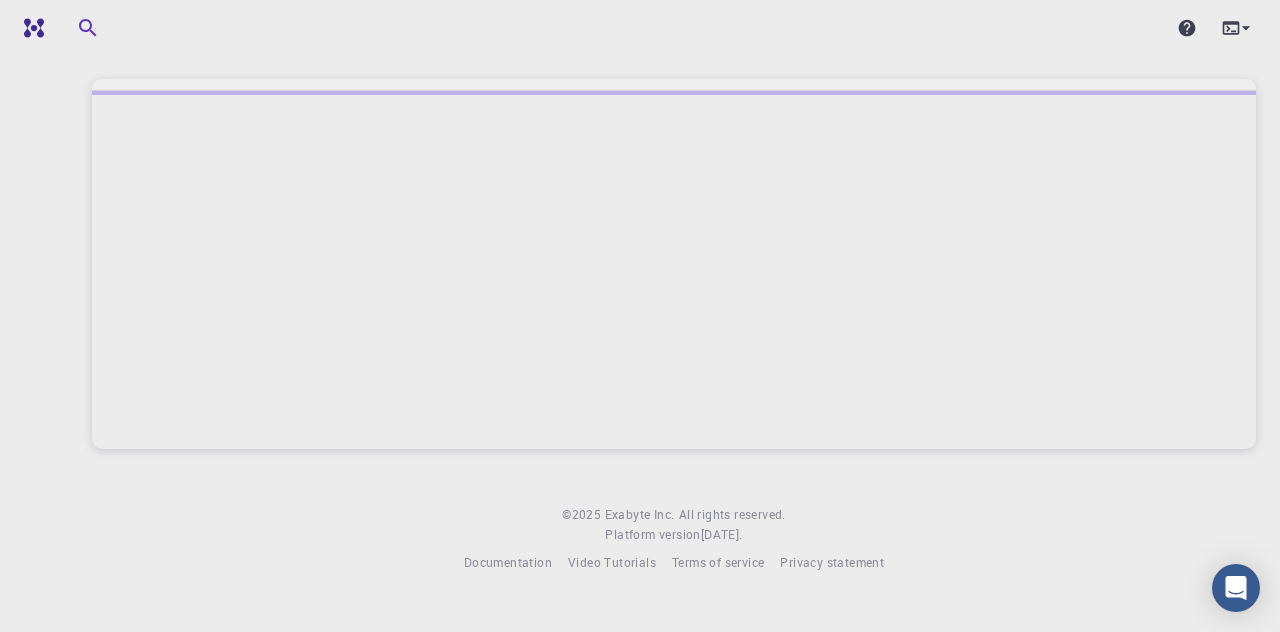 click at bounding box center (674, 270) 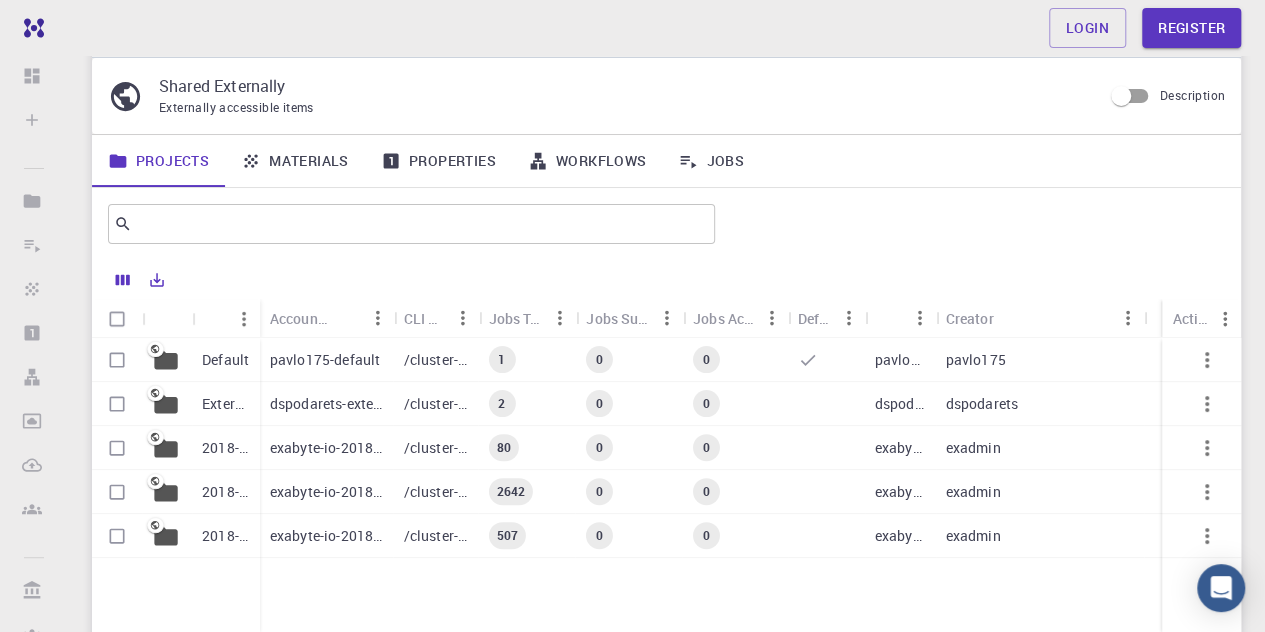scroll, scrollTop: 100, scrollLeft: 0, axis: vertical 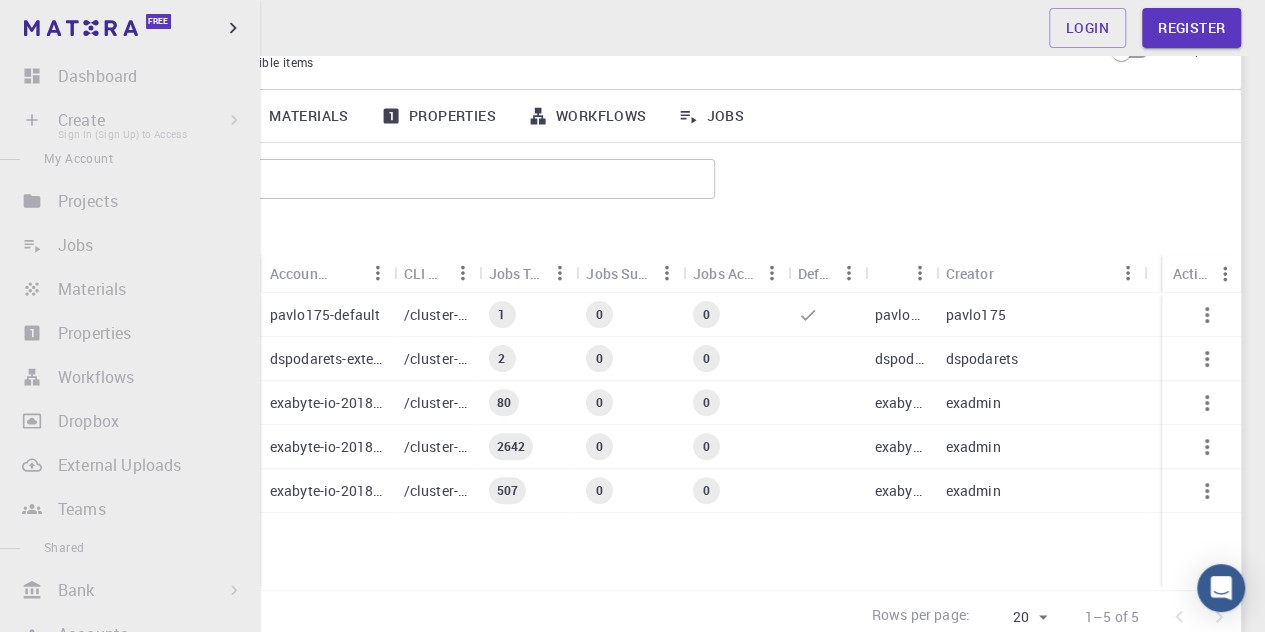 click on "Create Sign In (Sign Up) to Access New Job New Material Create Material Upload File Import from Bank Import from 3rd Party New Workflow New Project" at bounding box center [130, 120] 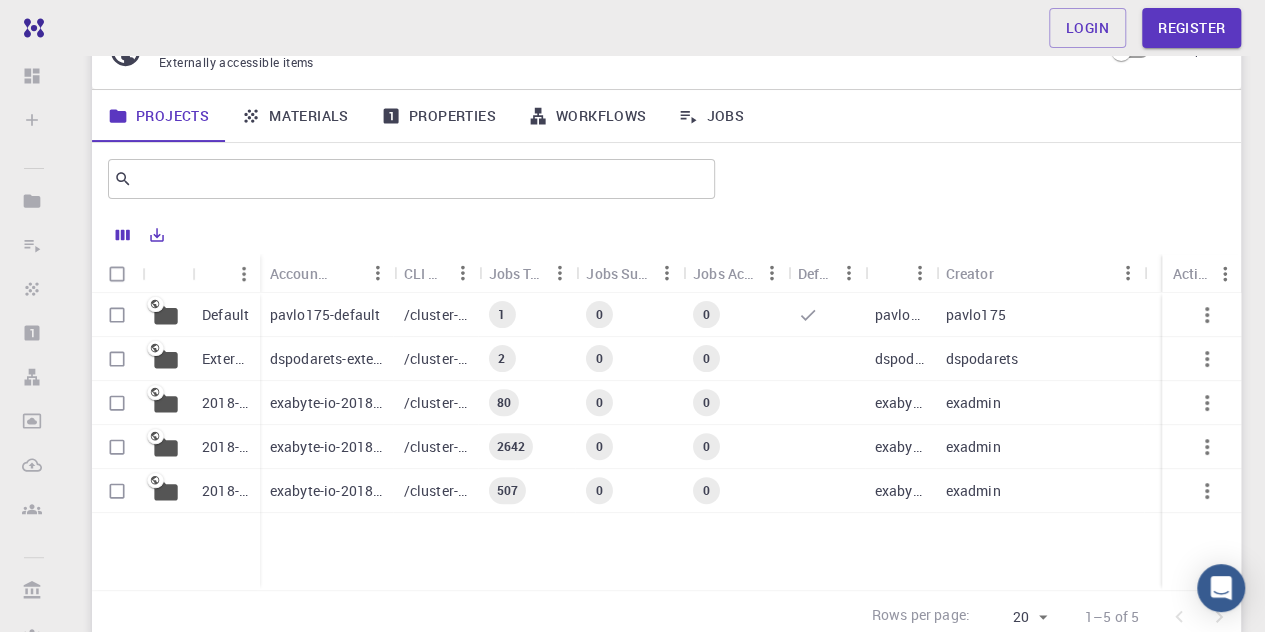 click on "pavlo175-default" at bounding box center (325, 315) 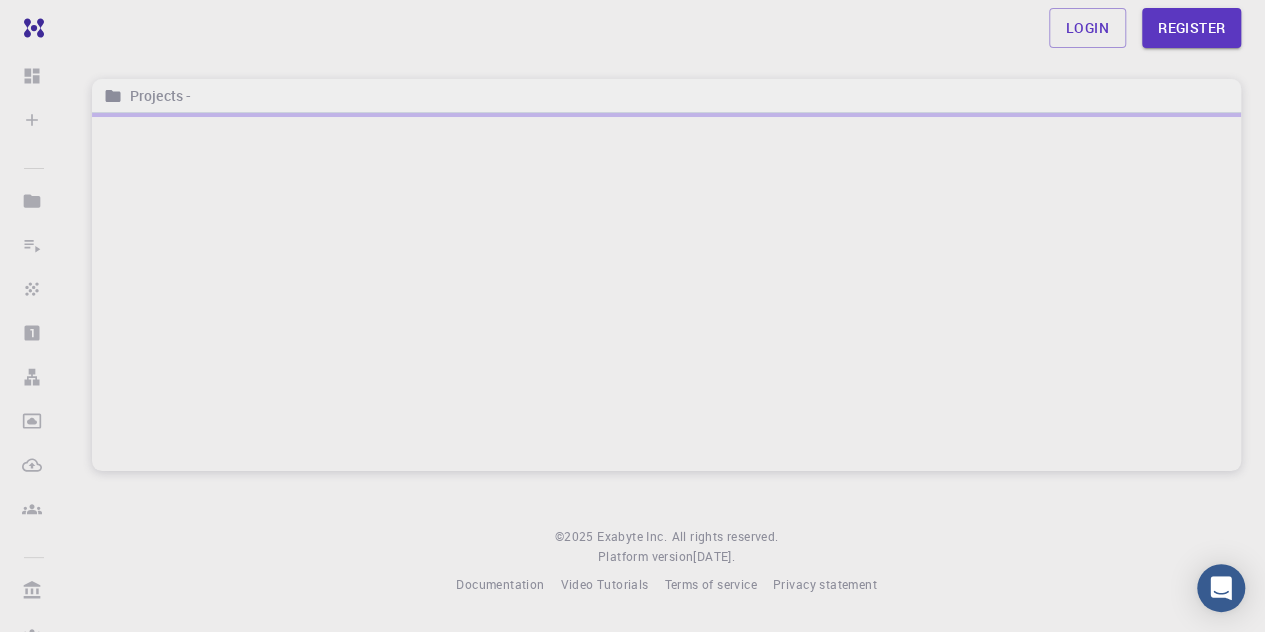 scroll, scrollTop: 0, scrollLeft: 0, axis: both 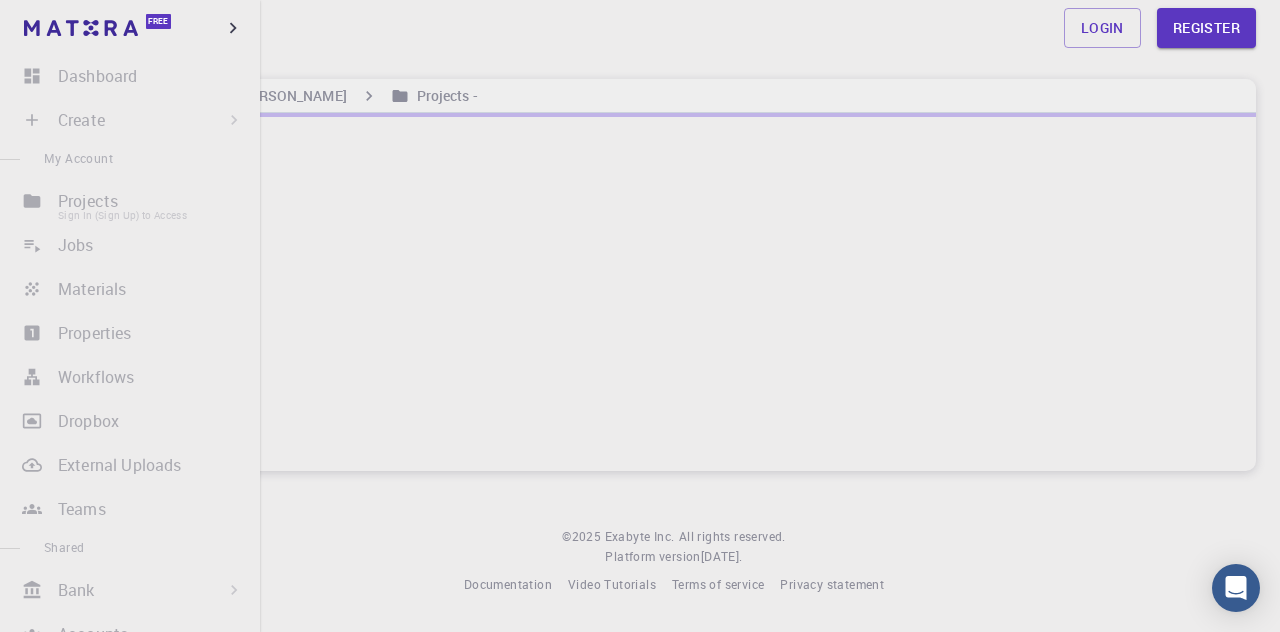 click on "Projects Sign In (Sign Up) to Access" at bounding box center (130, 201) 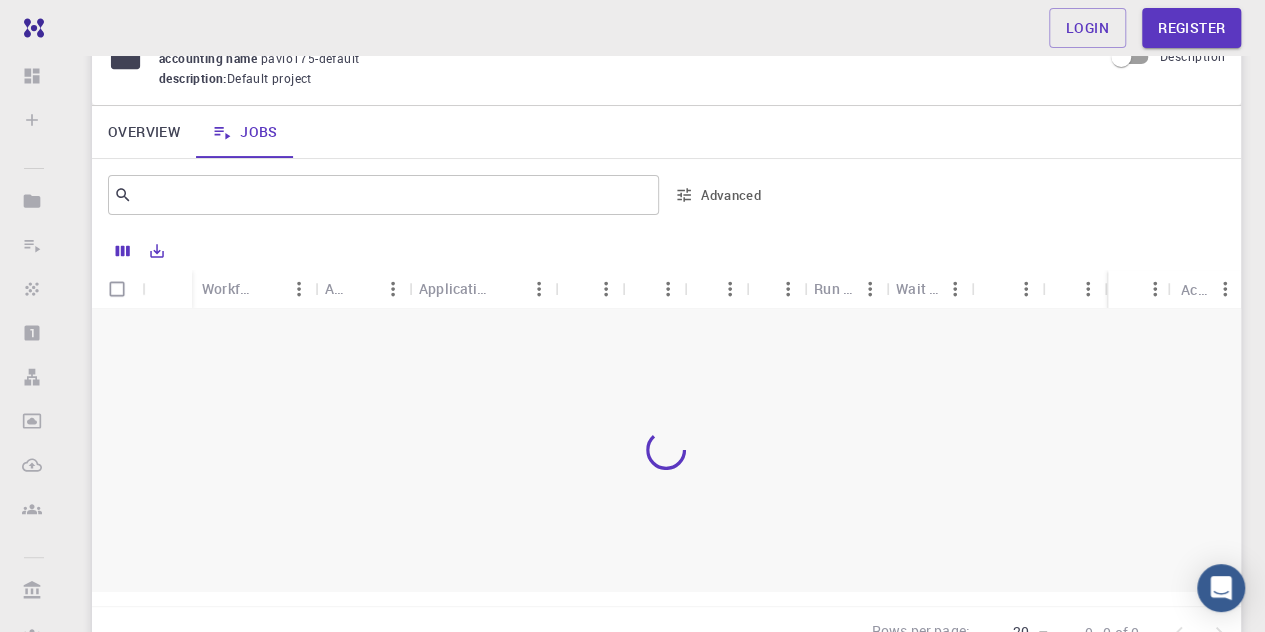 scroll, scrollTop: 200, scrollLeft: 0, axis: vertical 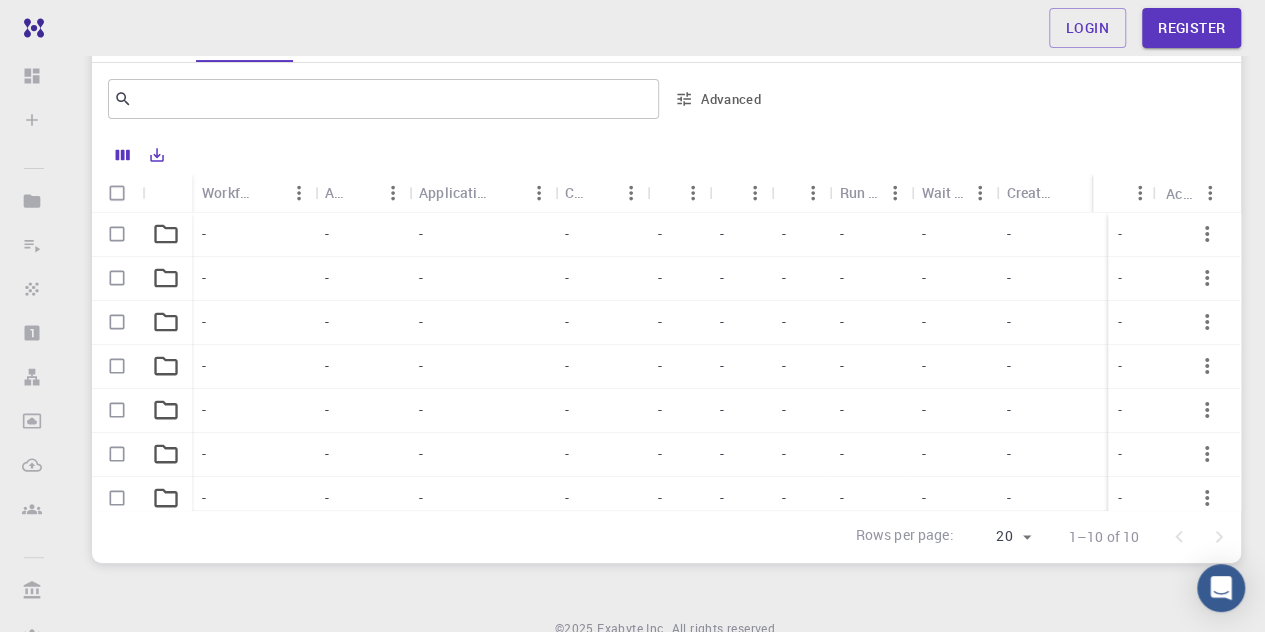 click on "Home Pavlo Prysyazhnyuk Projects - Default" at bounding box center (666, -104) 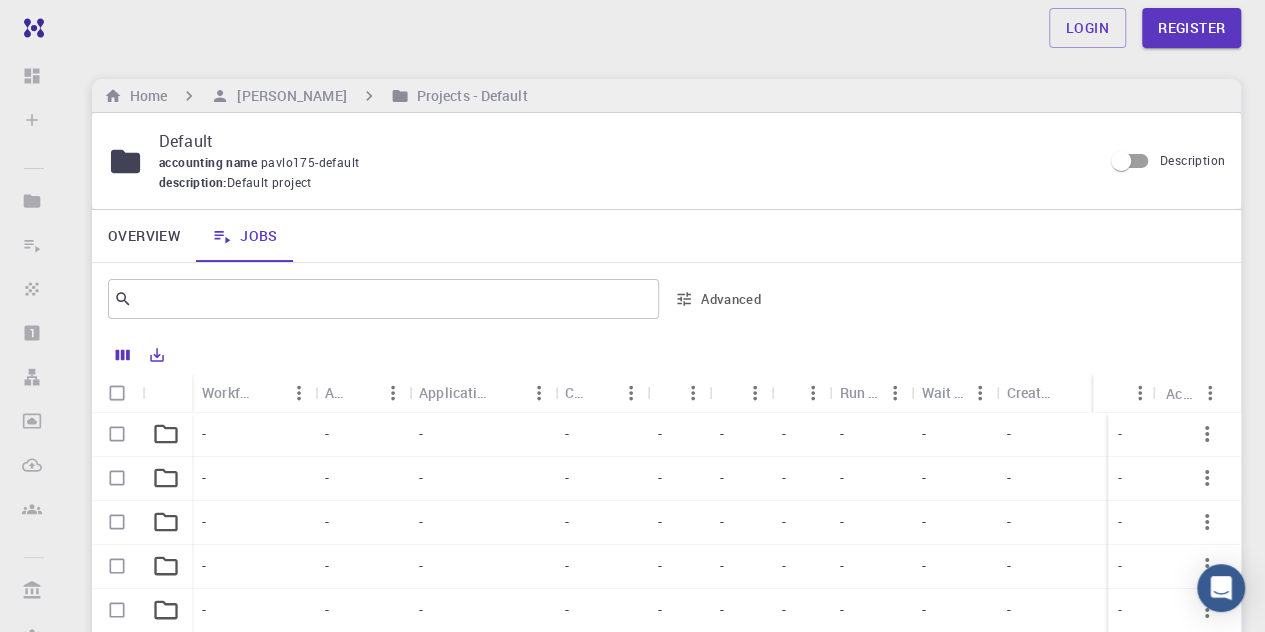click on "Login Register" at bounding box center [666, 28] 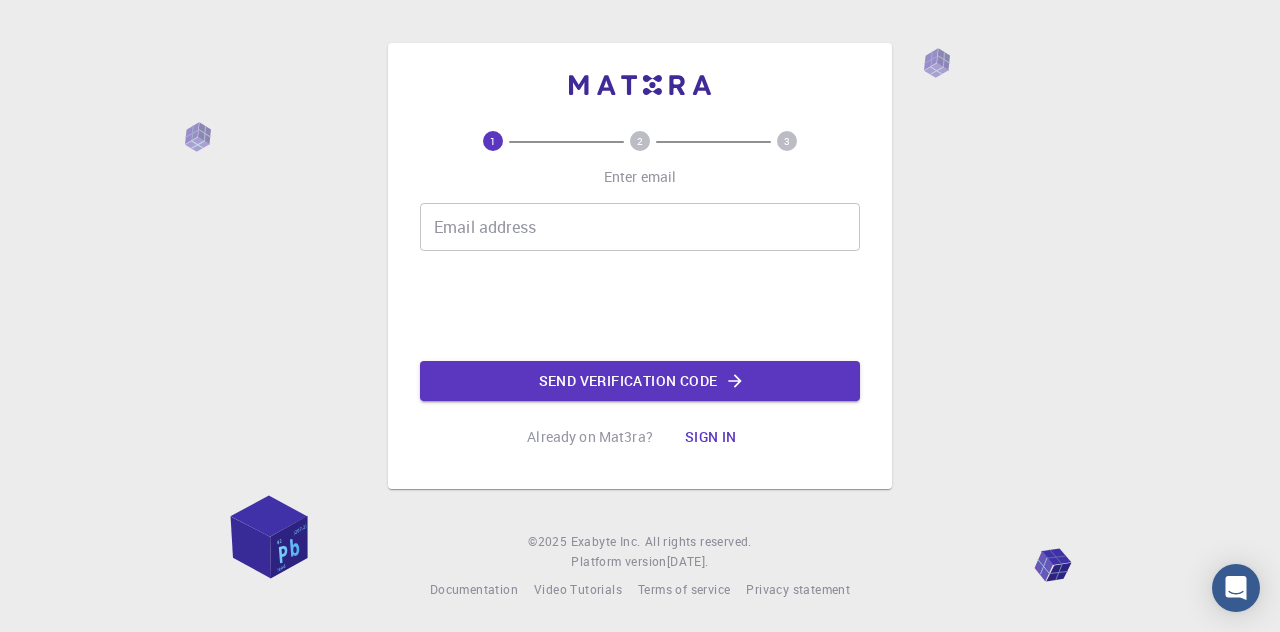 scroll, scrollTop: 0, scrollLeft: 0, axis: both 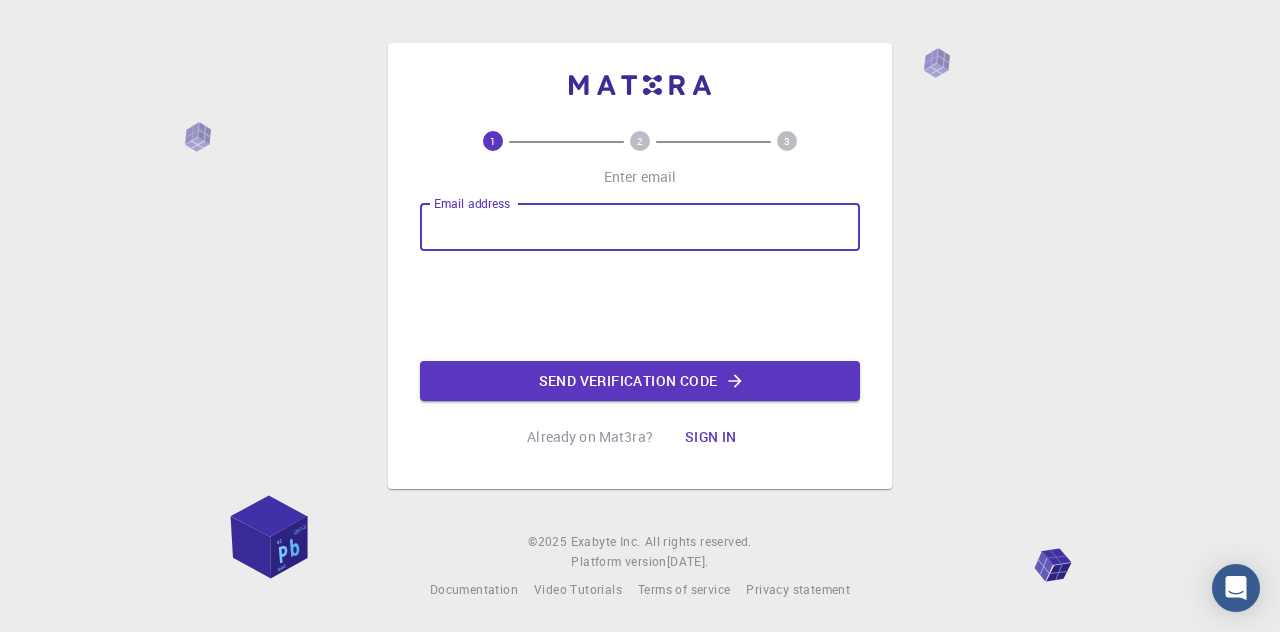 click on "Email address" at bounding box center [640, 227] 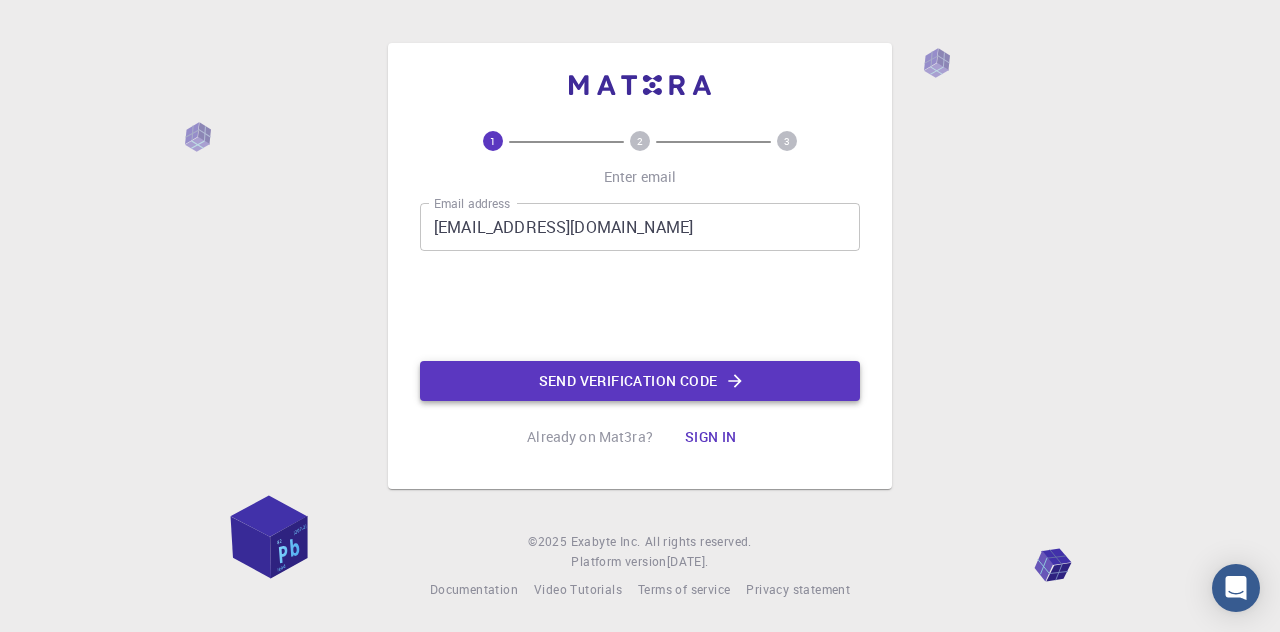 drag, startPoint x: 543, startPoint y: 363, endPoint x: 541, endPoint y: 373, distance: 10.198039 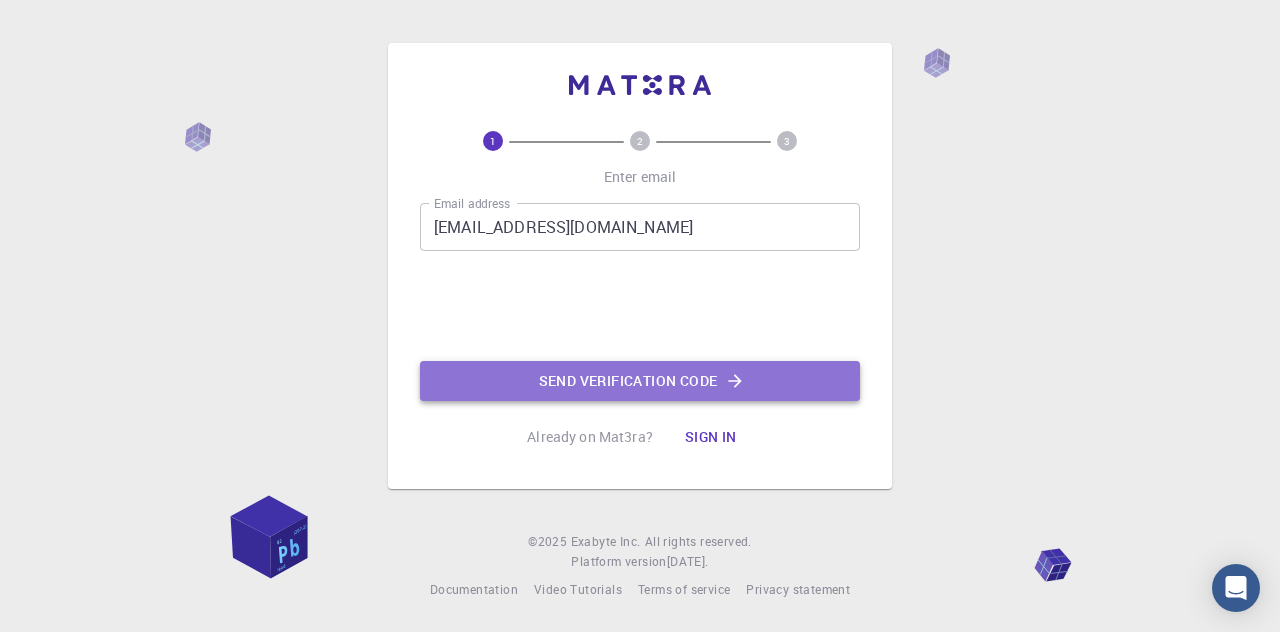 click on "Send verification code" 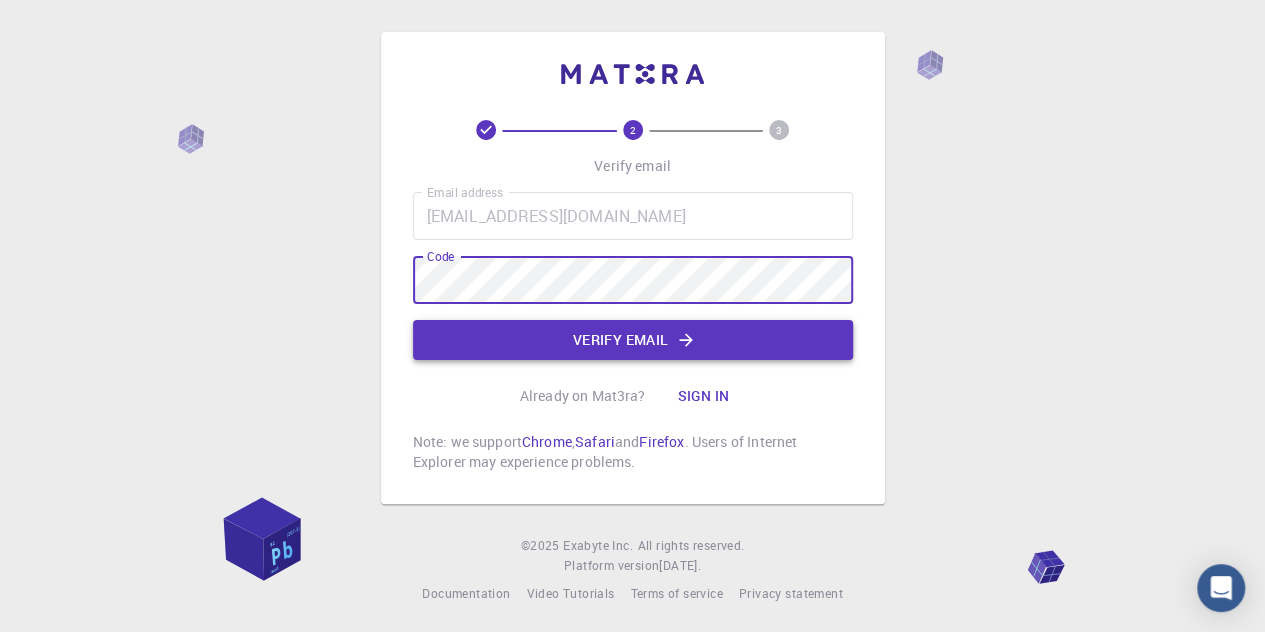 click on "Verify email" 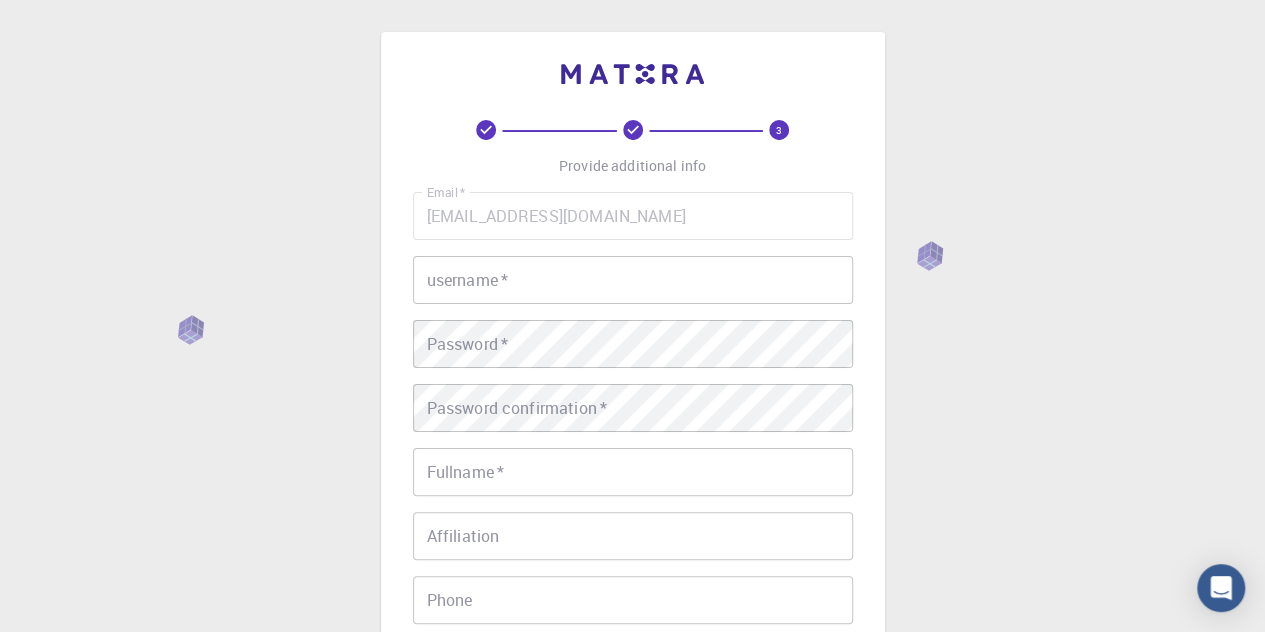click on "username   *" at bounding box center [633, 280] 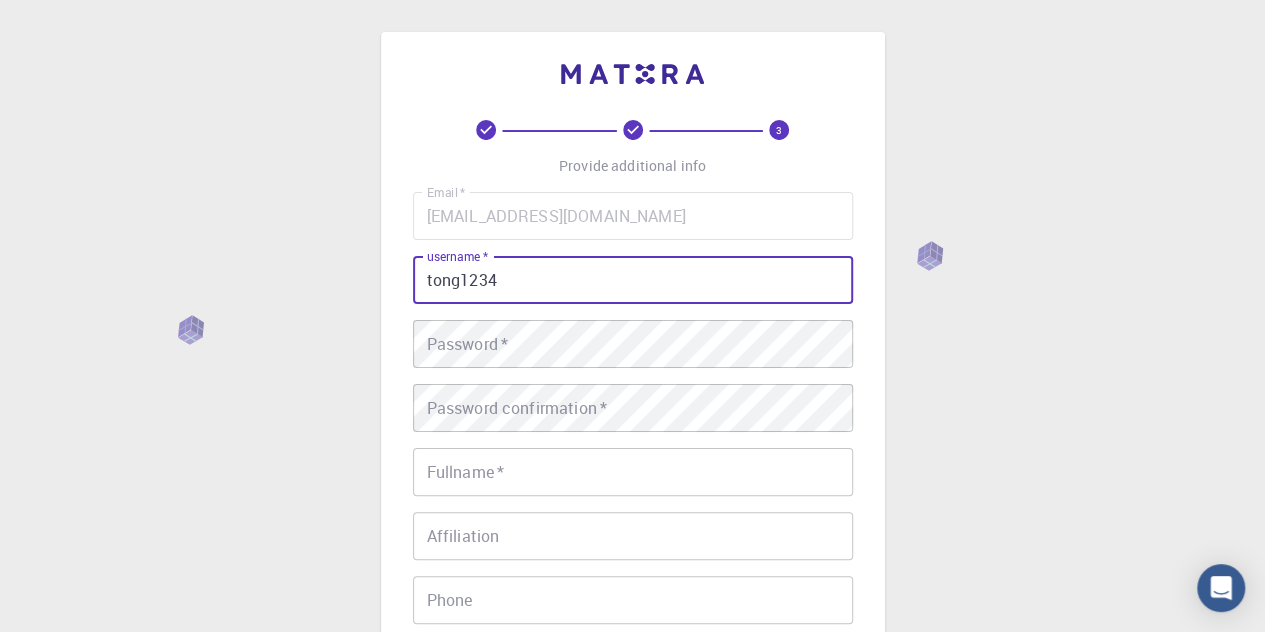 type on "tong1234" 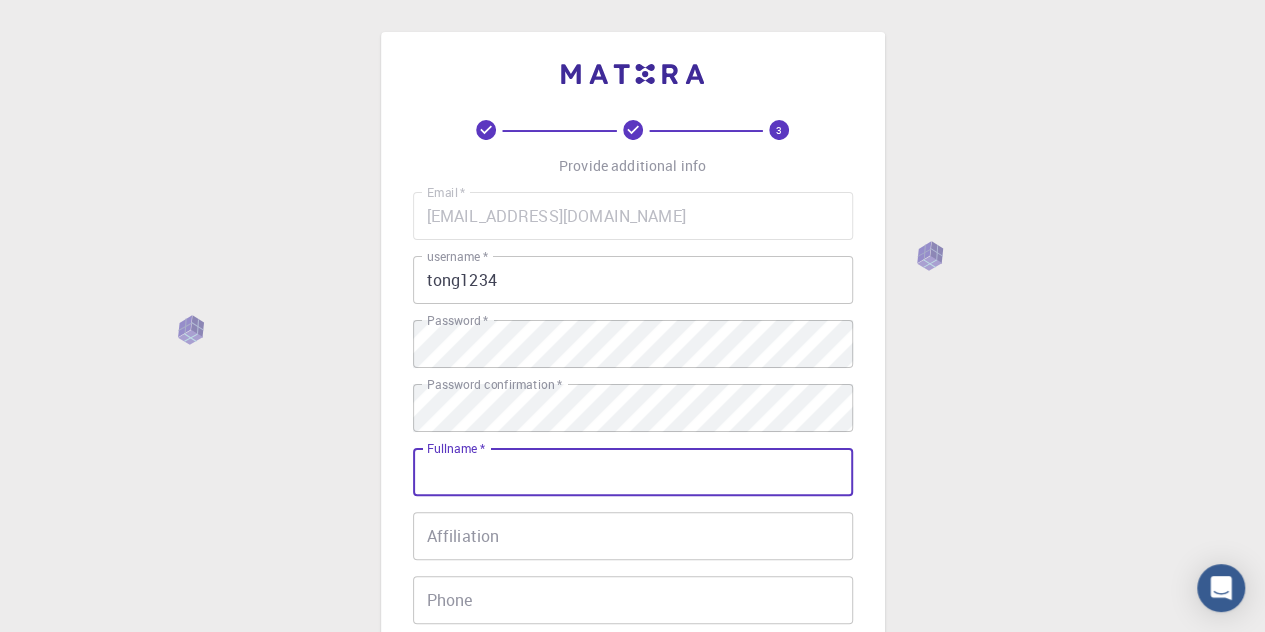 click on "Fullname   *" at bounding box center (633, 472) 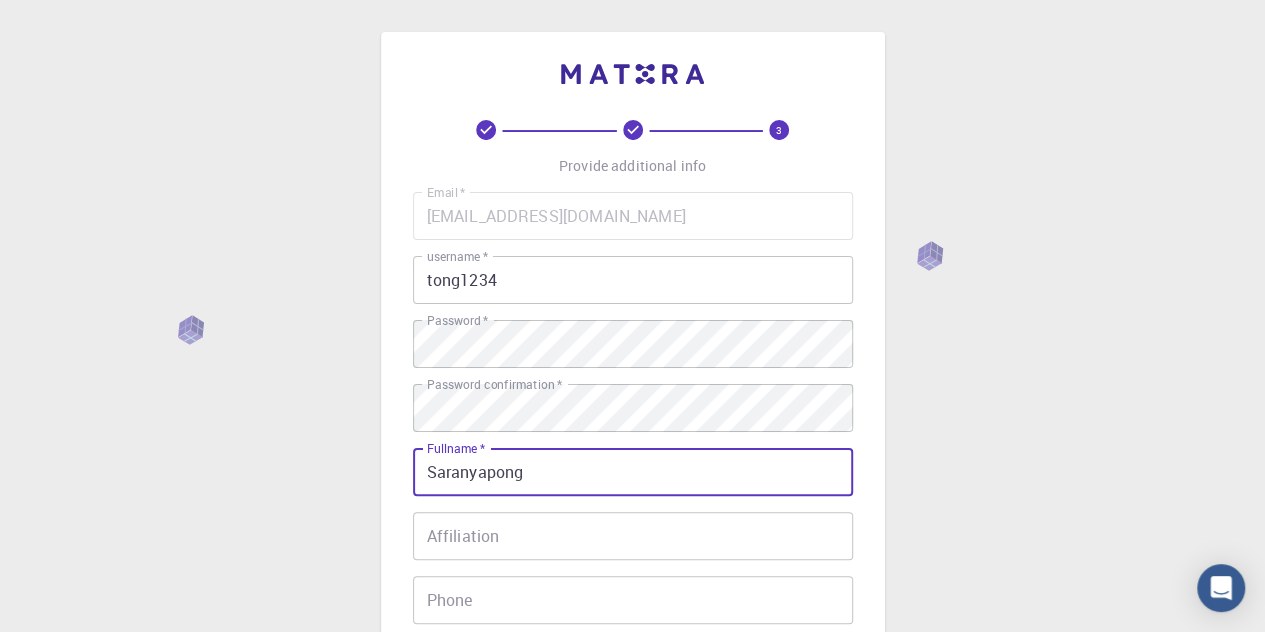 click on "Affiliation" at bounding box center [633, 536] 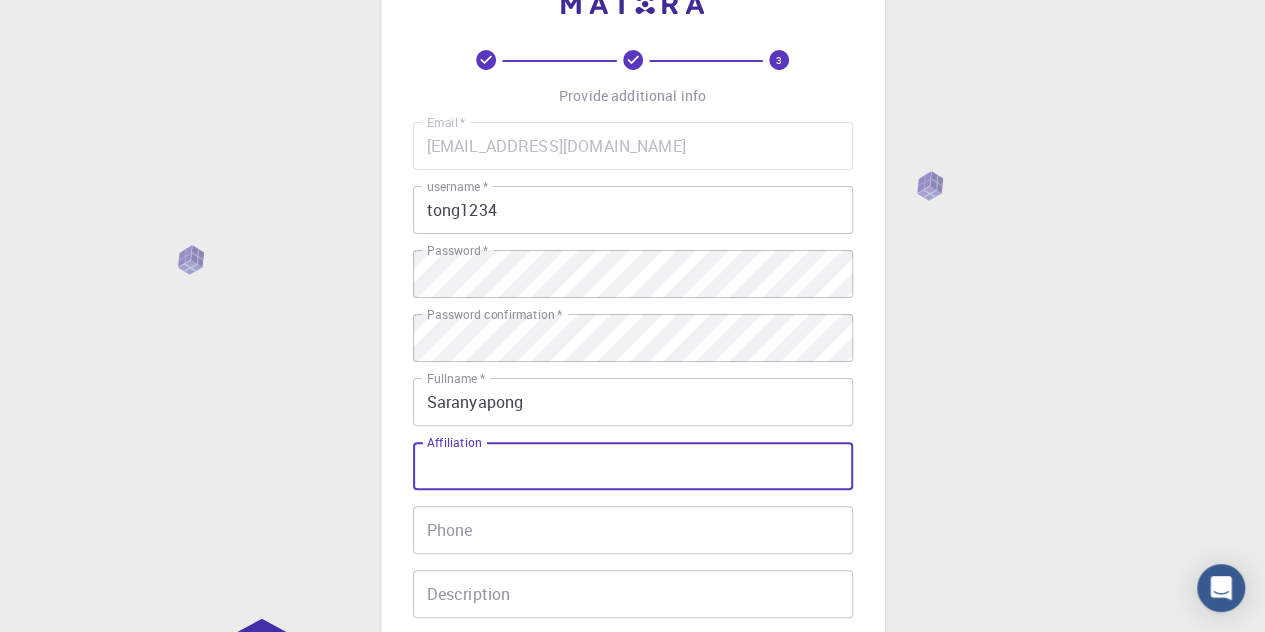 scroll, scrollTop: 100, scrollLeft: 0, axis: vertical 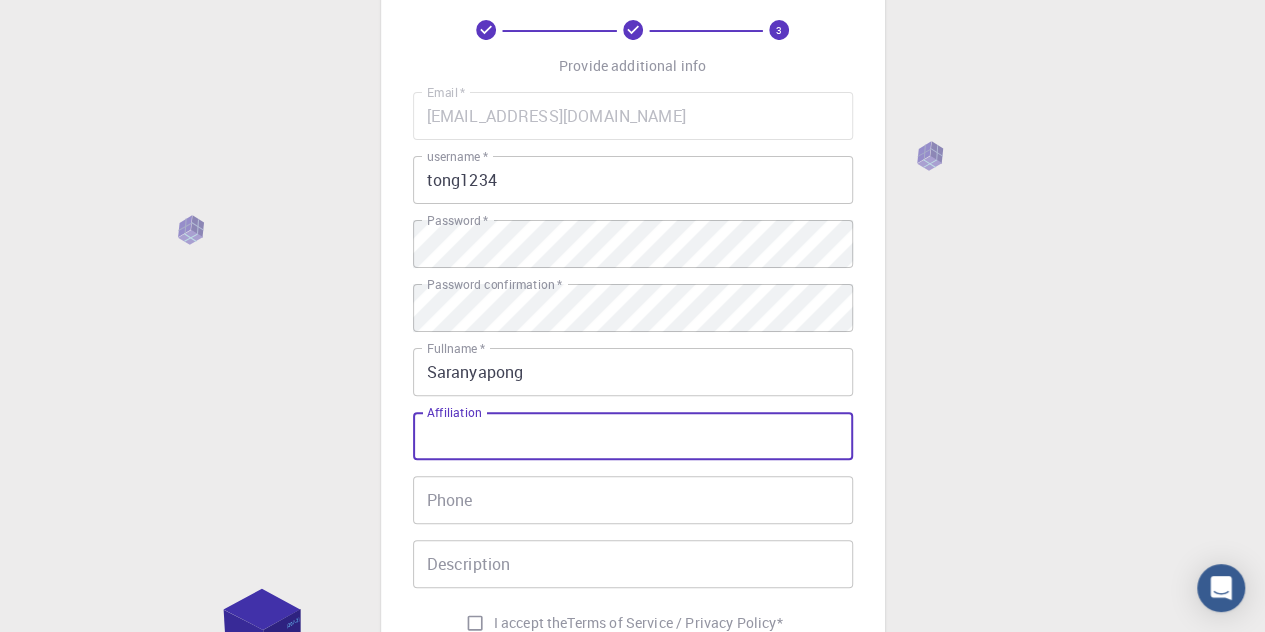 click on "Affiliation" at bounding box center [633, 436] 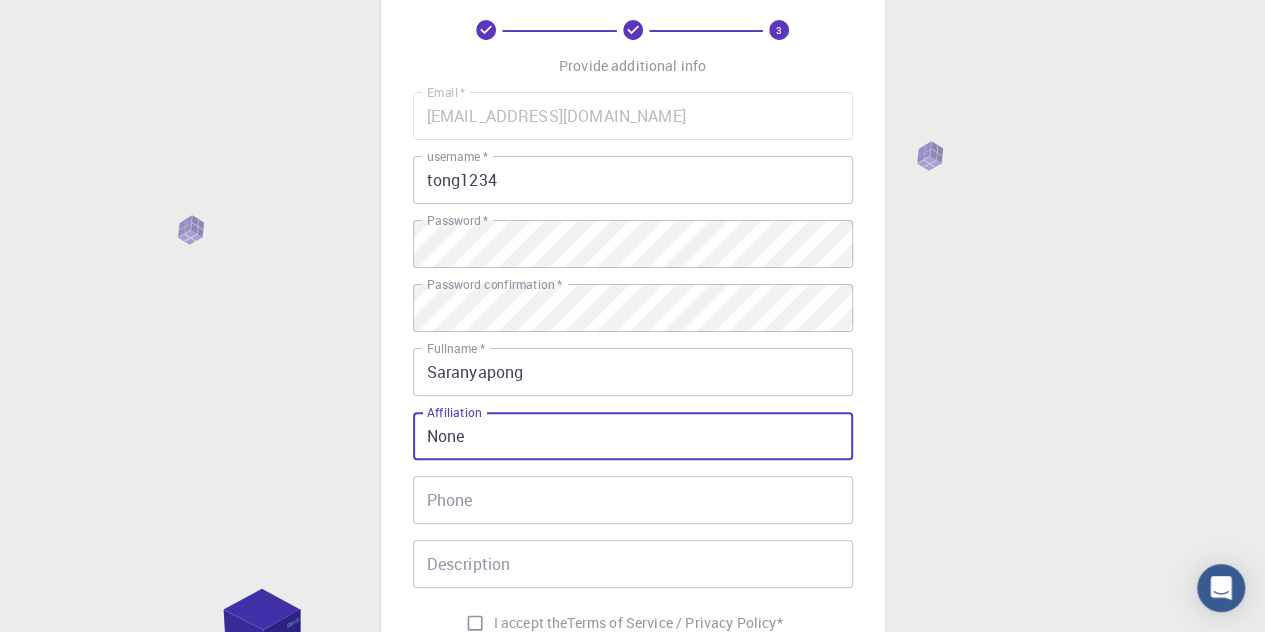 click on "Description" at bounding box center [633, 564] 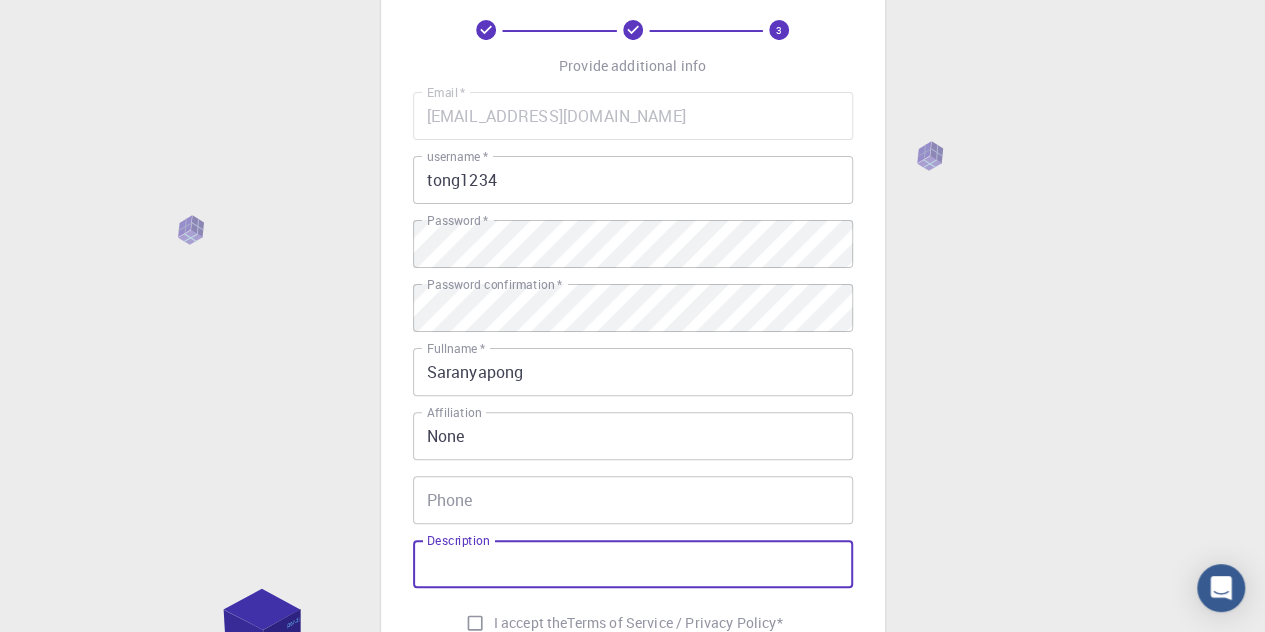 type on "None" 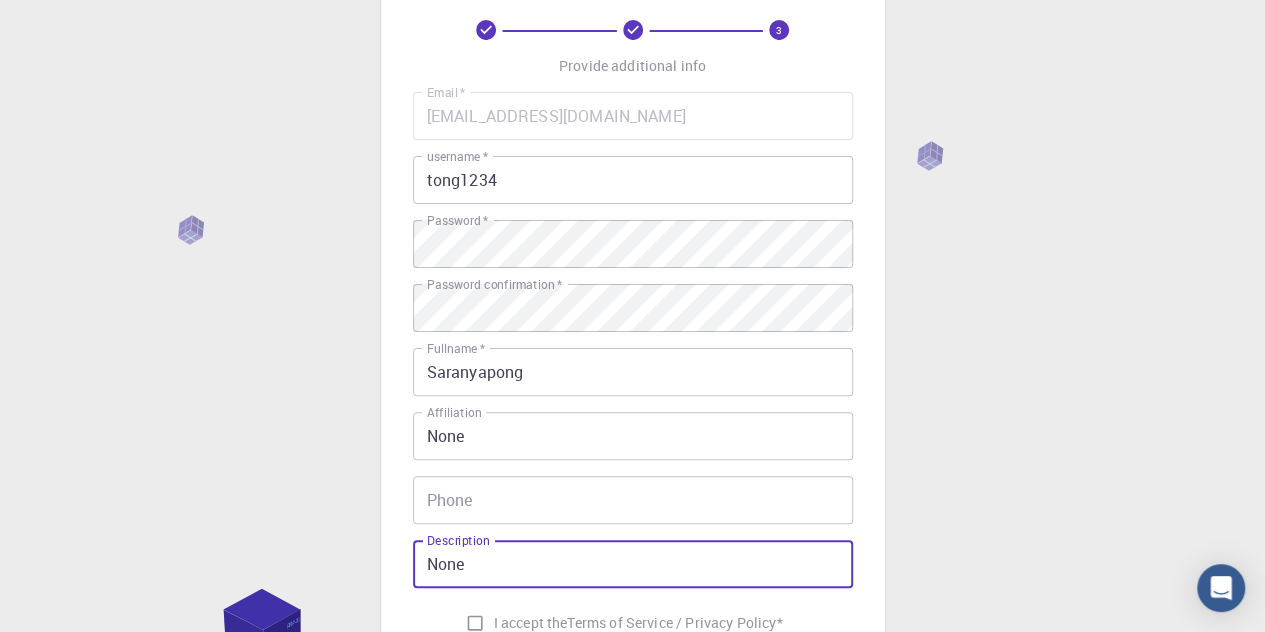 click on "Phone" at bounding box center (633, 500) 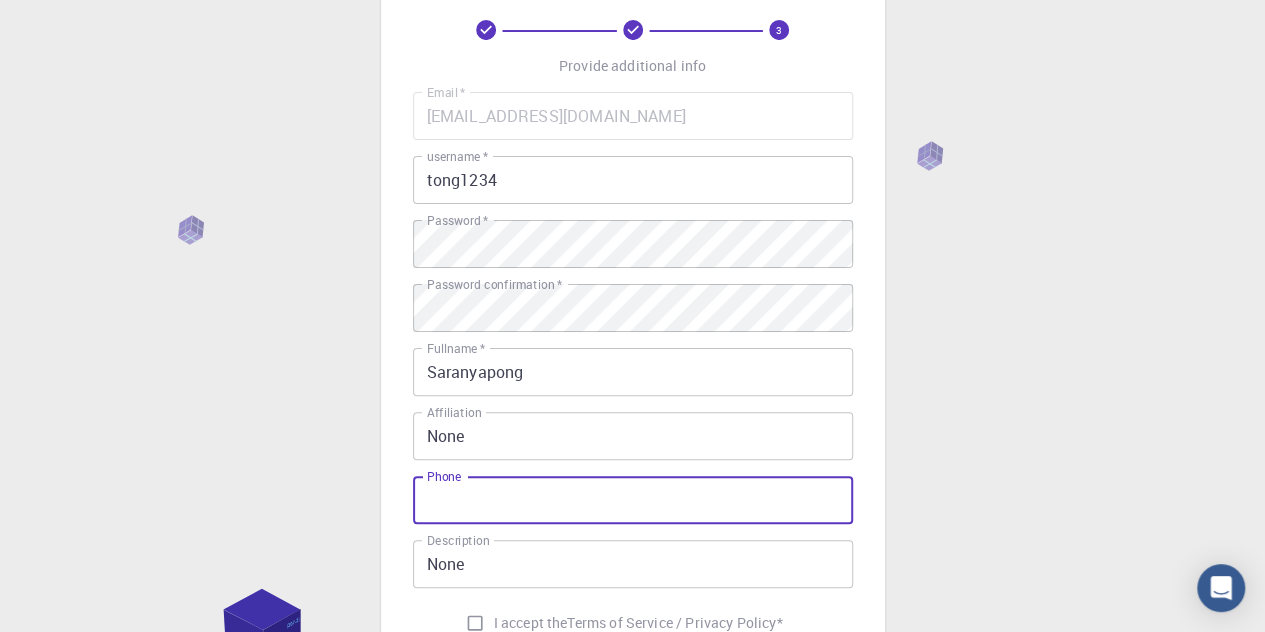 type on "0945895915" 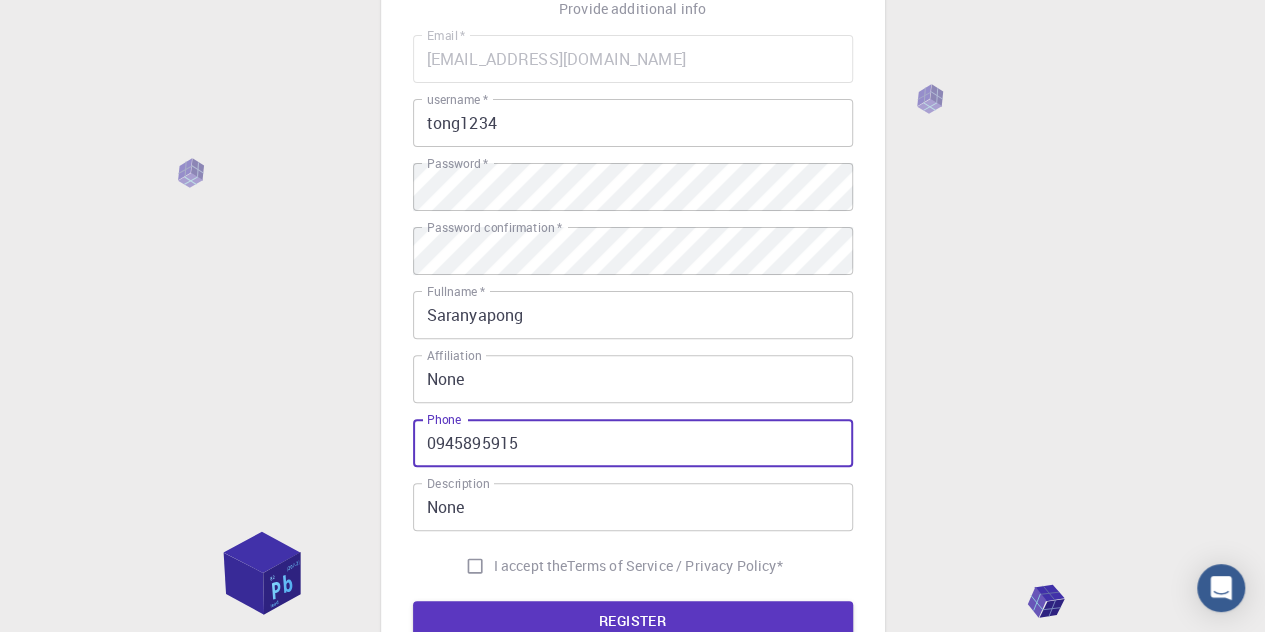 scroll, scrollTop: 200, scrollLeft: 0, axis: vertical 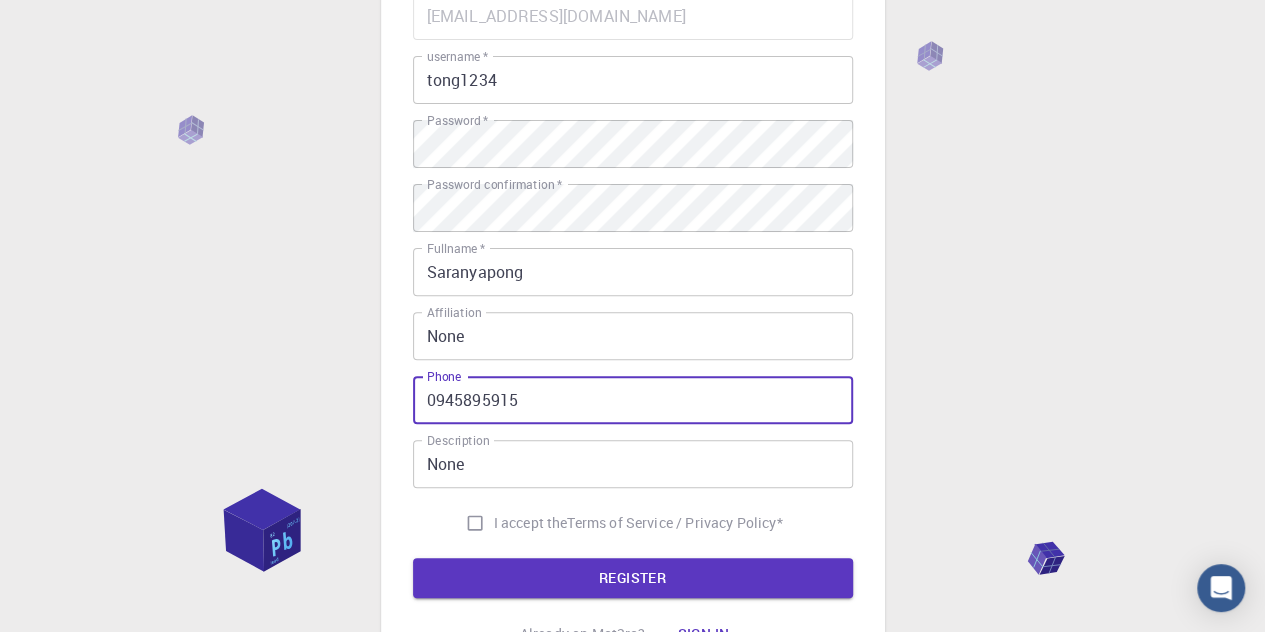 click on "I accept the  Terms of Service / Privacy Policy  *" at bounding box center [475, 523] 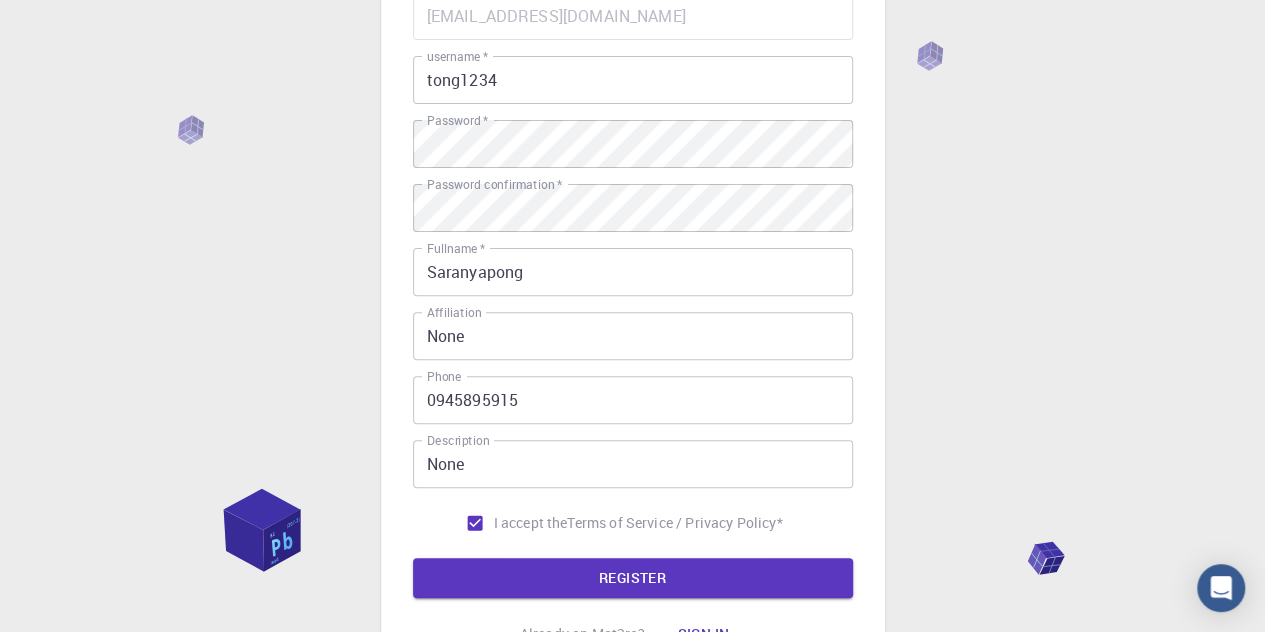 click on "REGISTER" at bounding box center [633, 578] 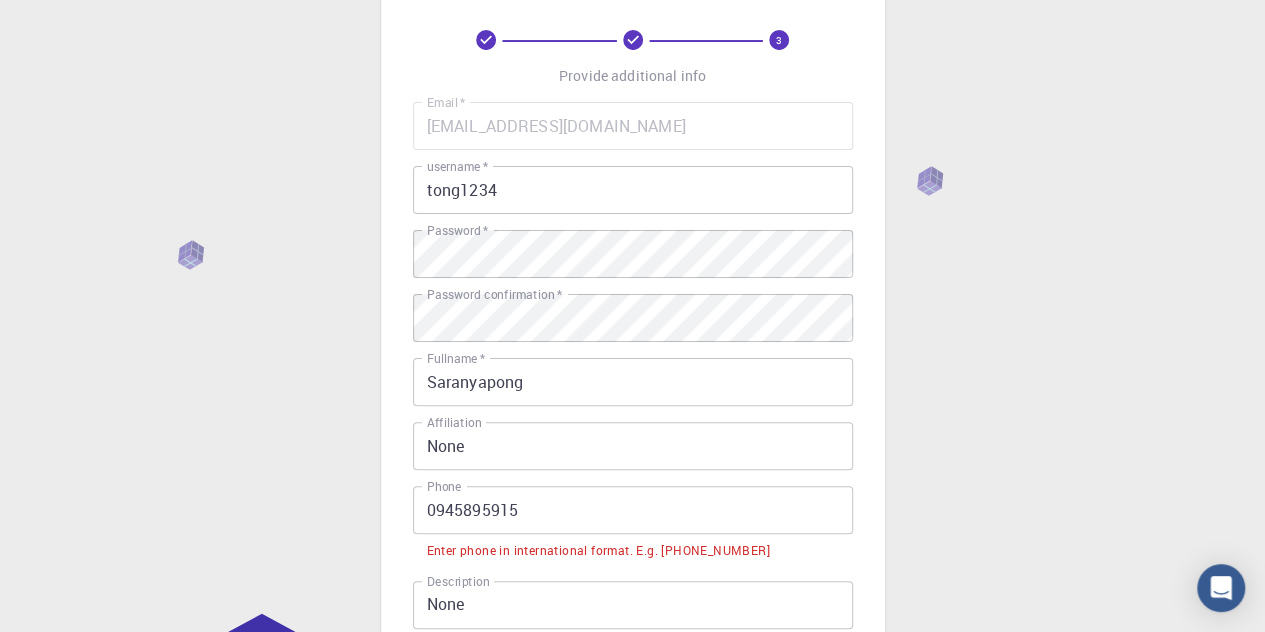 scroll, scrollTop: 200, scrollLeft: 0, axis: vertical 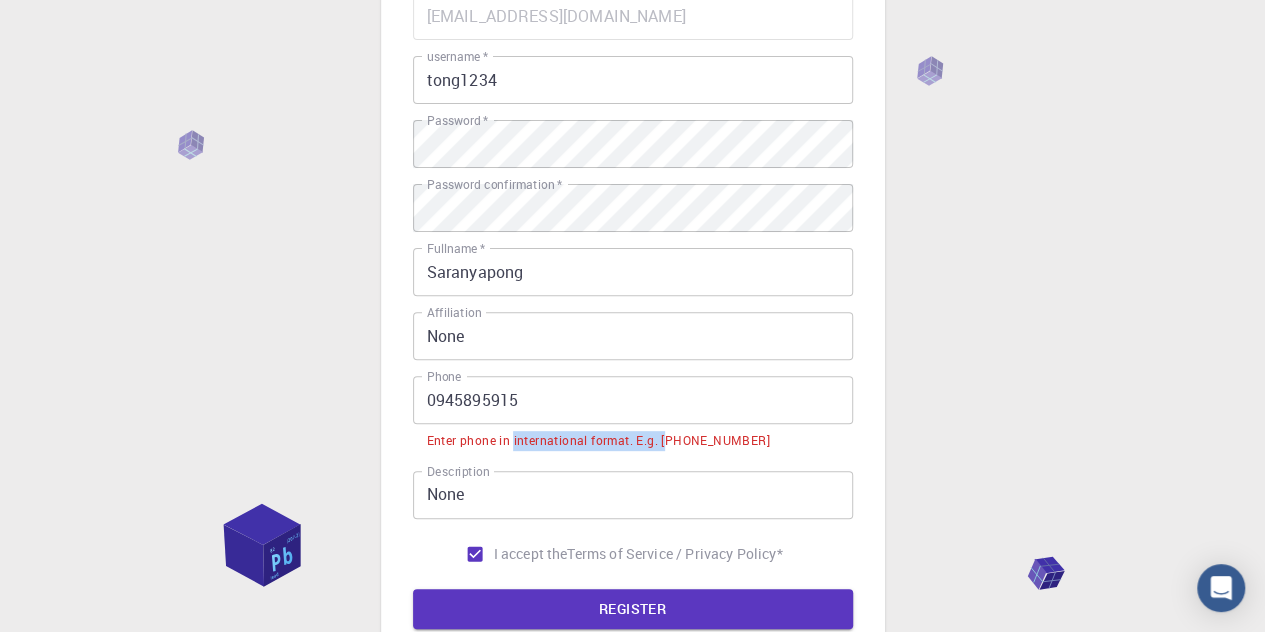 drag, startPoint x: 512, startPoint y: 439, endPoint x: 687, endPoint y: 439, distance: 175 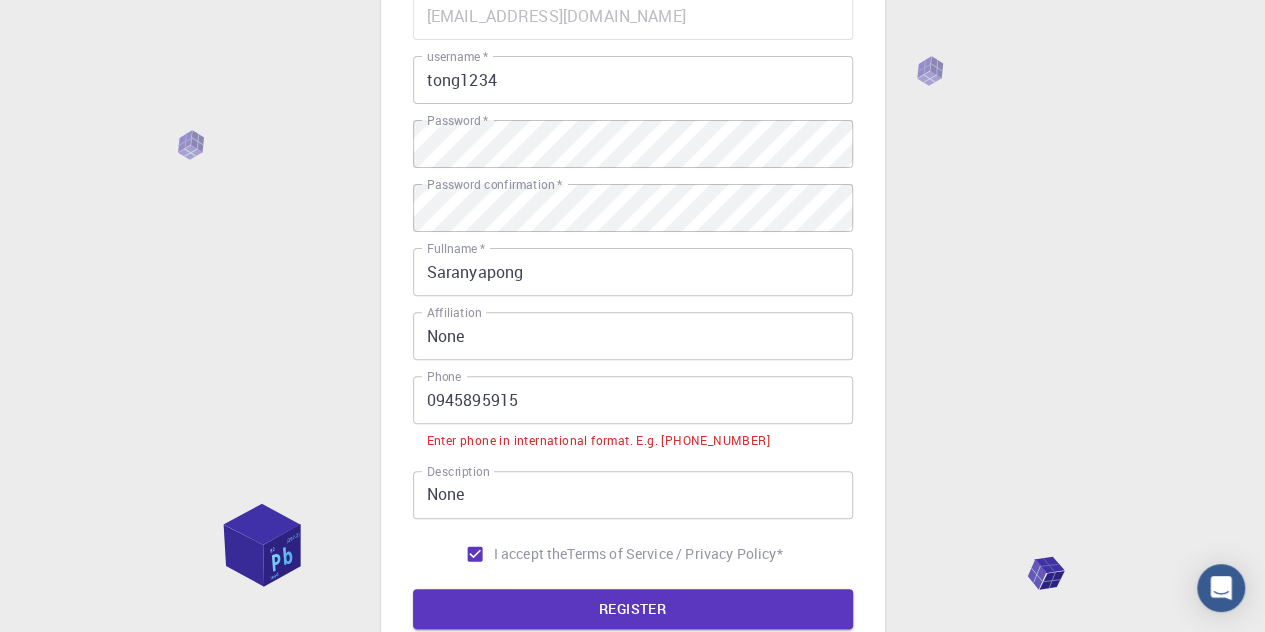 click on "Enter phone in international format. E.g. [PHONE_NUMBER]" at bounding box center [598, 441] 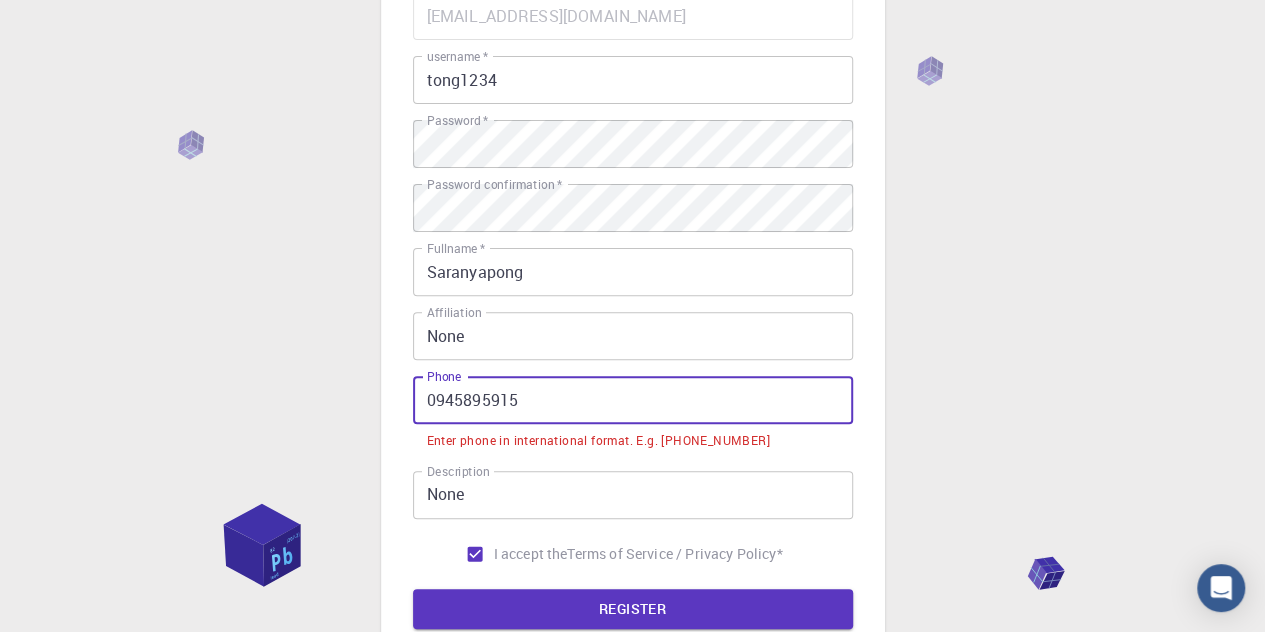 drag, startPoint x: 536, startPoint y: 401, endPoint x: 414, endPoint y: 413, distance: 122.588745 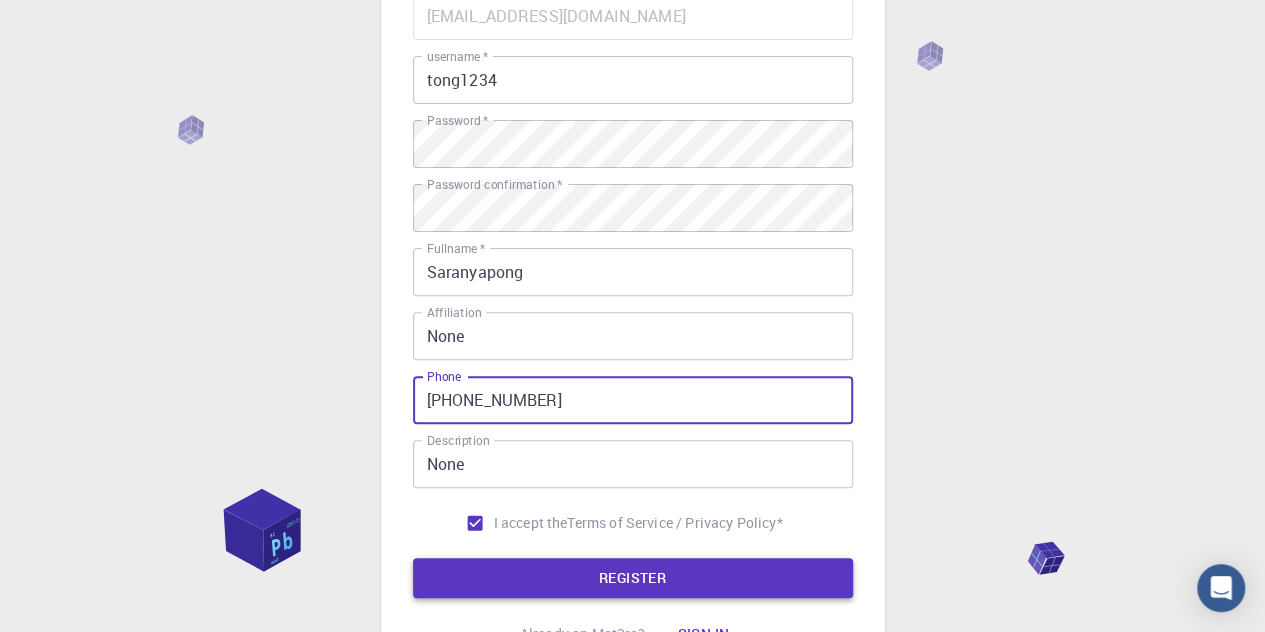 click on "REGISTER" at bounding box center (633, 578) 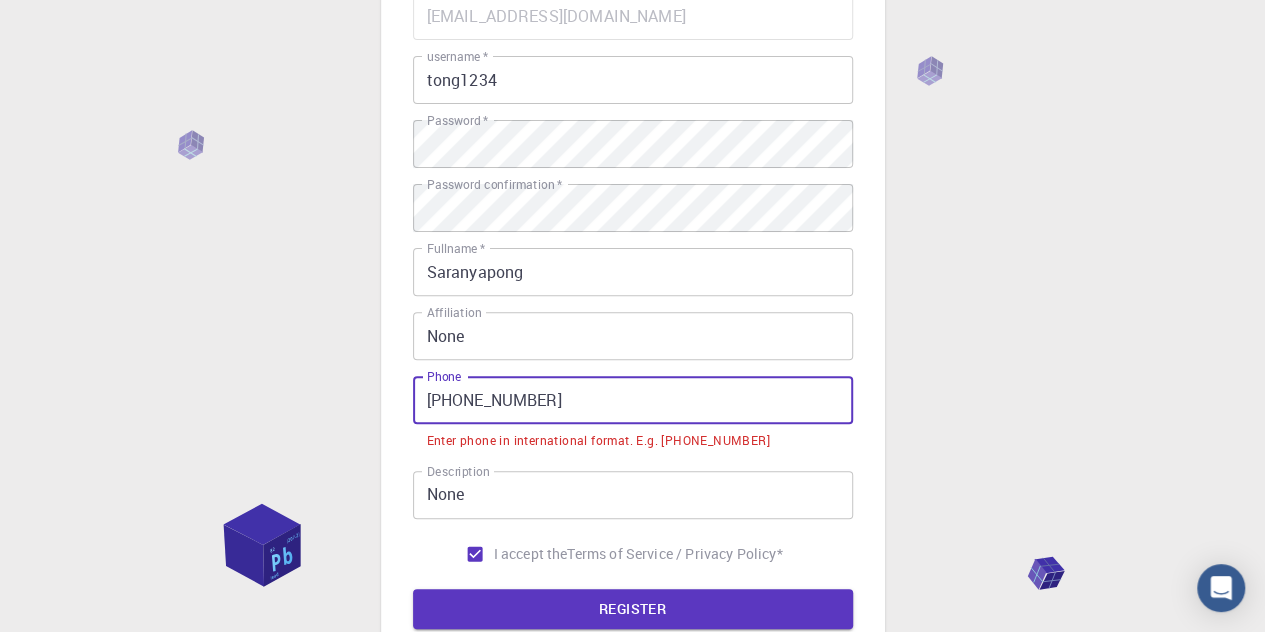 click on "[PHONE_NUMBER]" at bounding box center [633, 400] 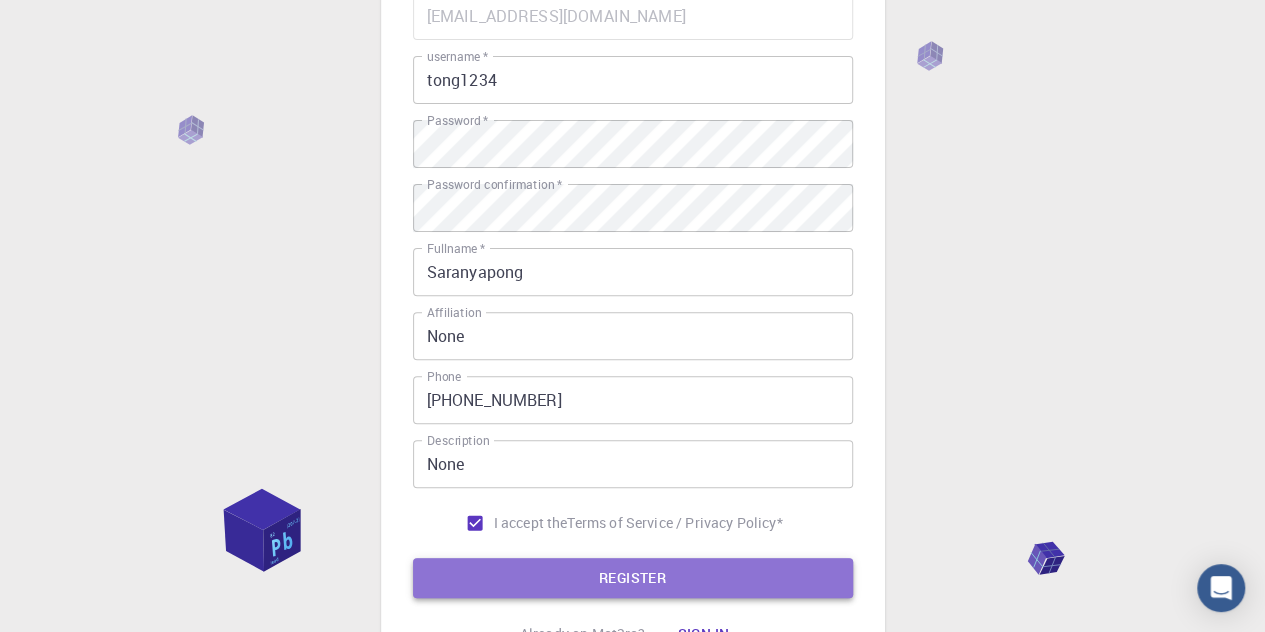 click on "REGISTER" at bounding box center (633, 578) 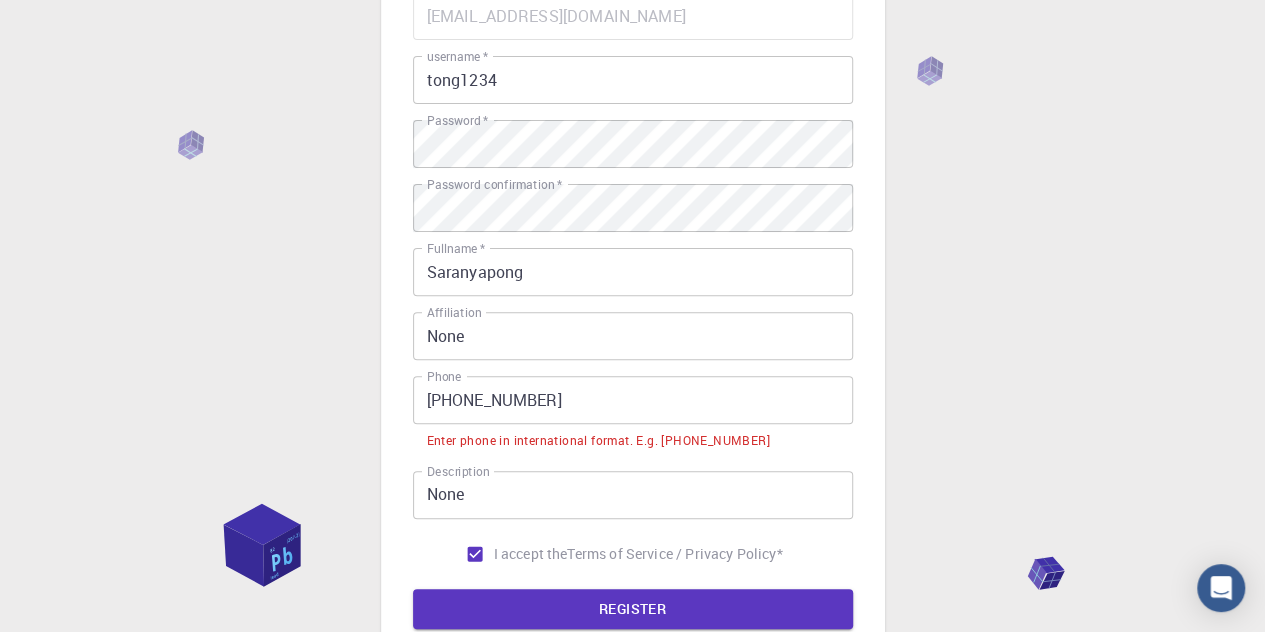 click on "[PHONE_NUMBER]" at bounding box center (633, 400) 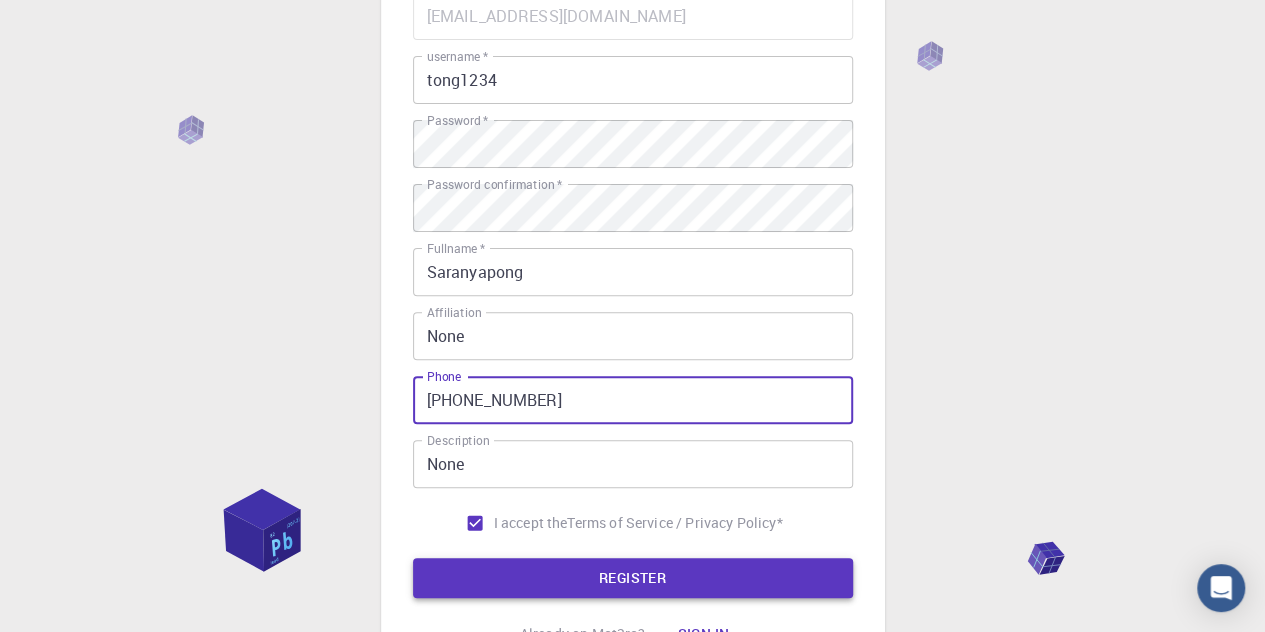 type on "[PHONE_NUMBER]" 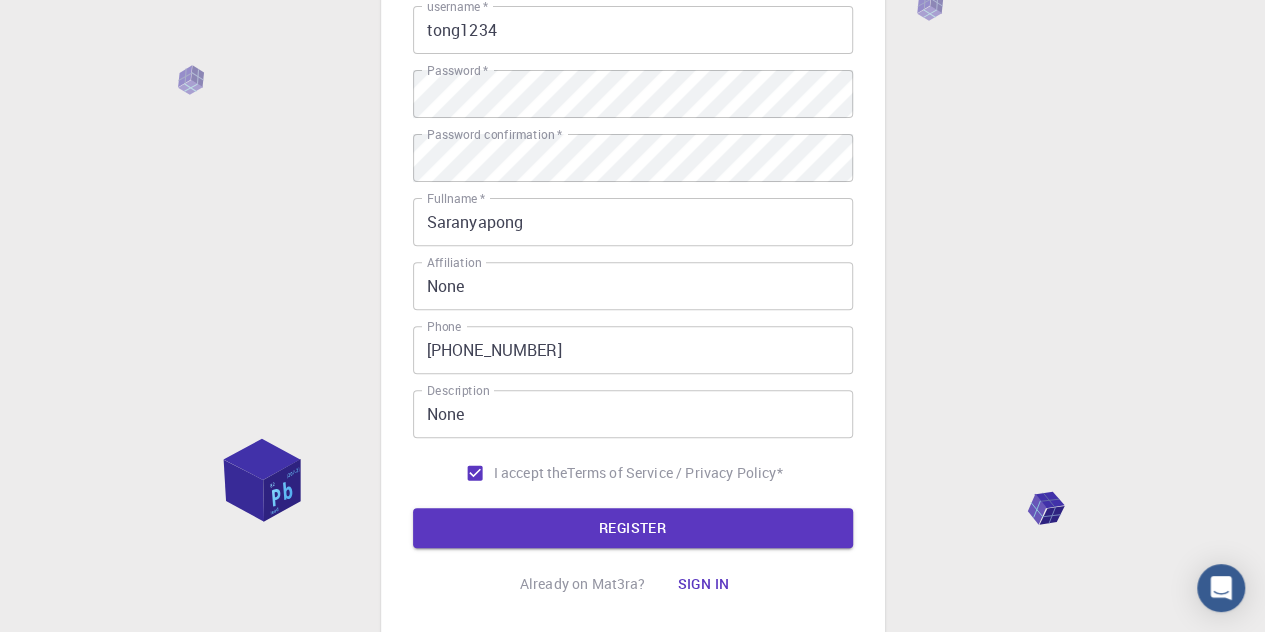 scroll, scrollTop: 388, scrollLeft: 0, axis: vertical 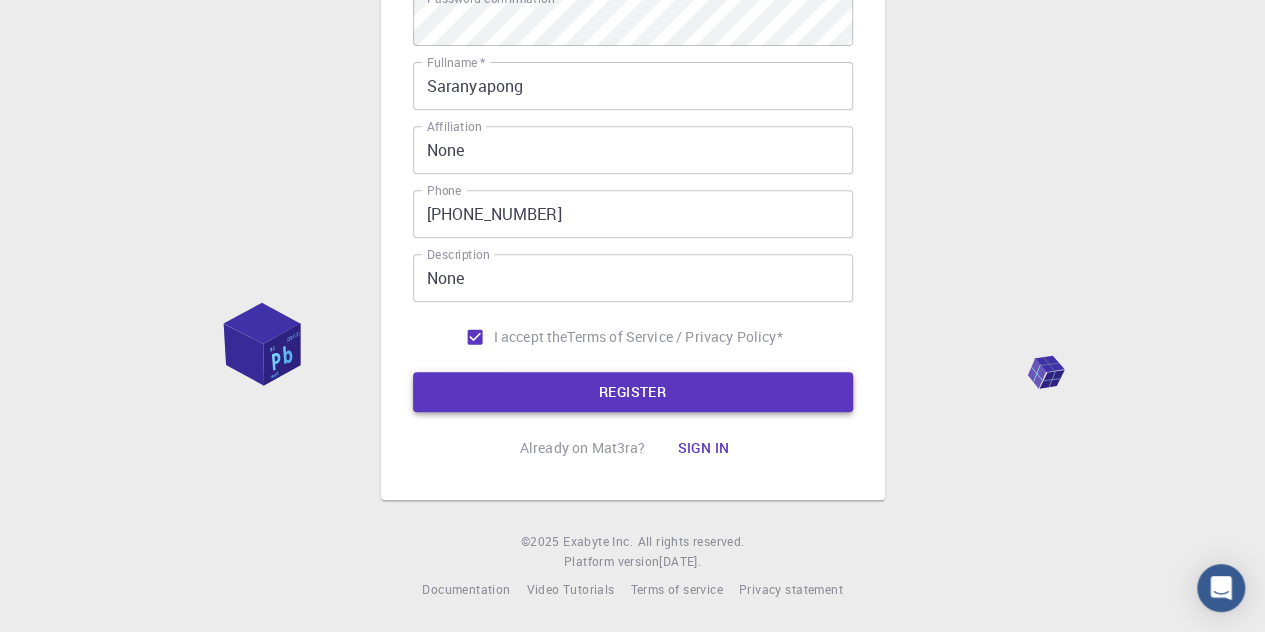 click on "REGISTER" at bounding box center [633, 392] 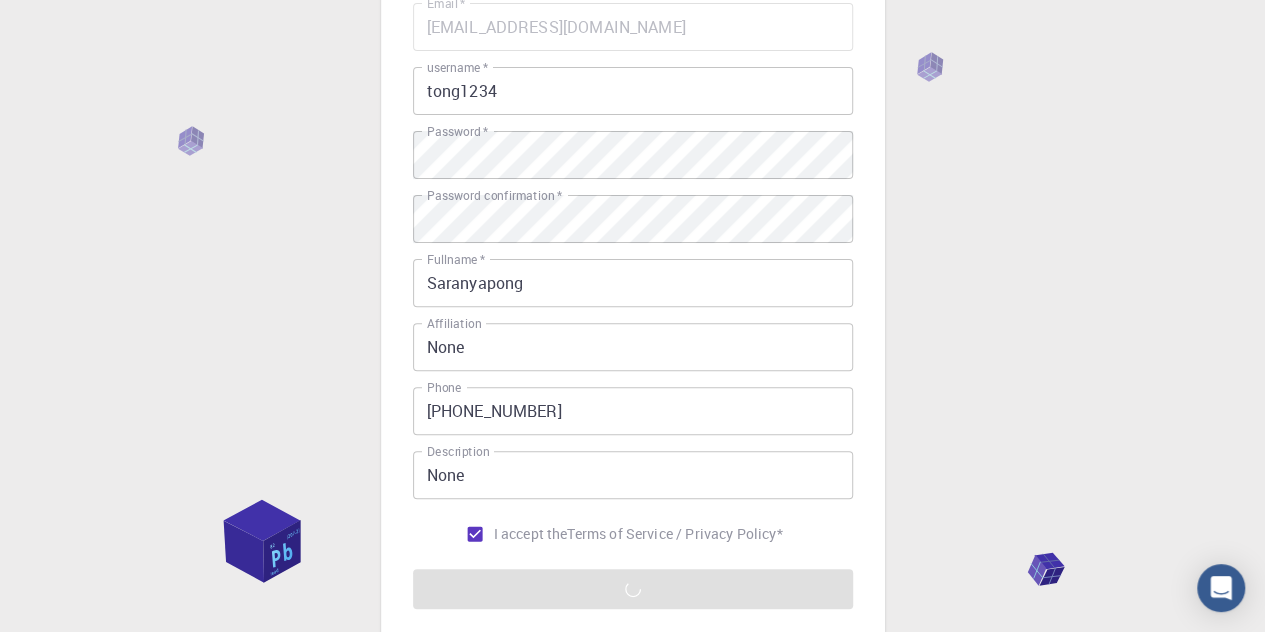 scroll, scrollTop: 188, scrollLeft: 0, axis: vertical 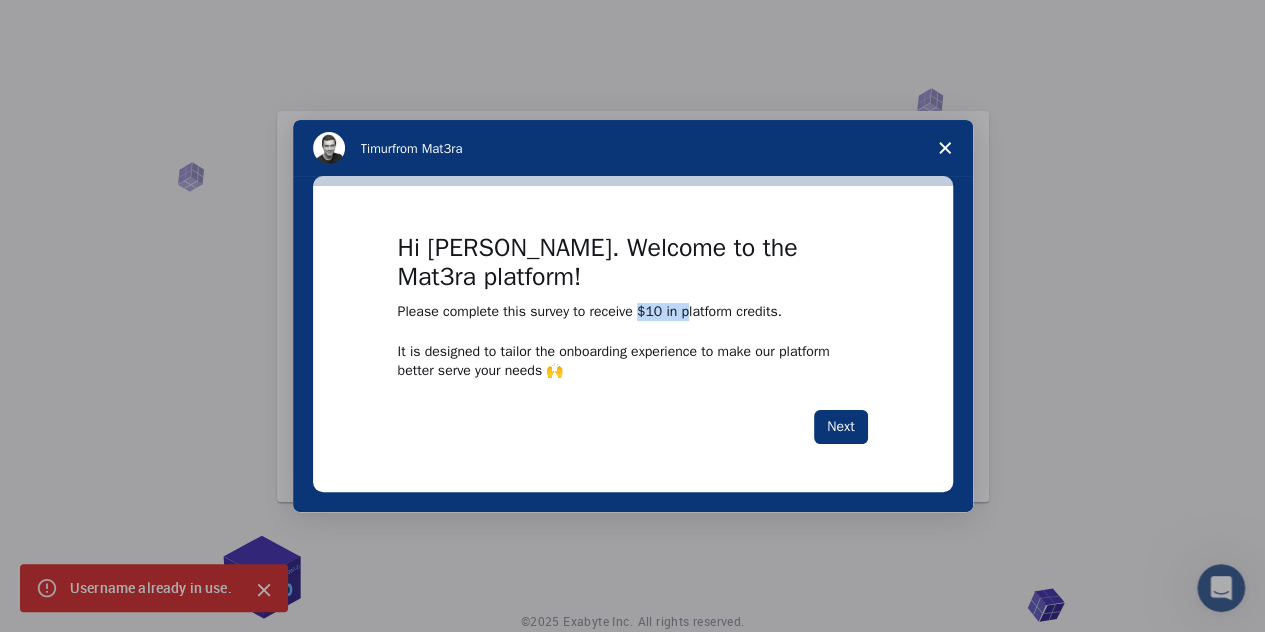 drag, startPoint x: 633, startPoint y: 311, endPoint x: 684, endPoint y: 317, distance: 51.351727 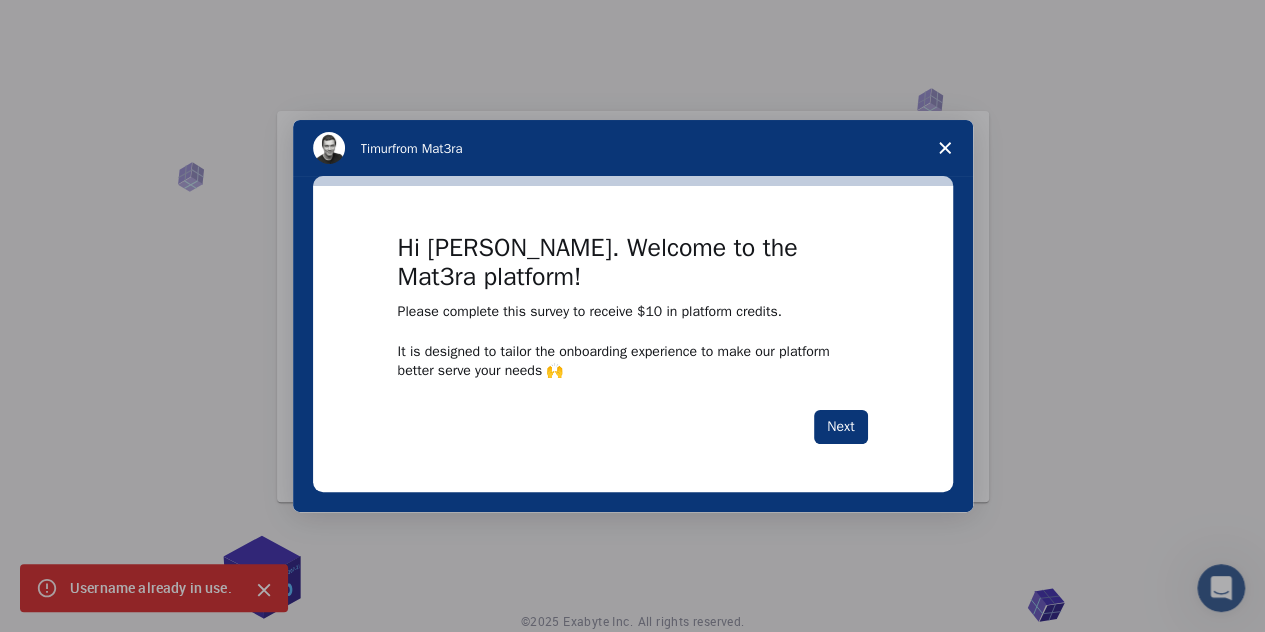 click on "It is designed to tailor the onboarding experience to make our platform better serve your needs 🙌" at bounding box center [633, 361] 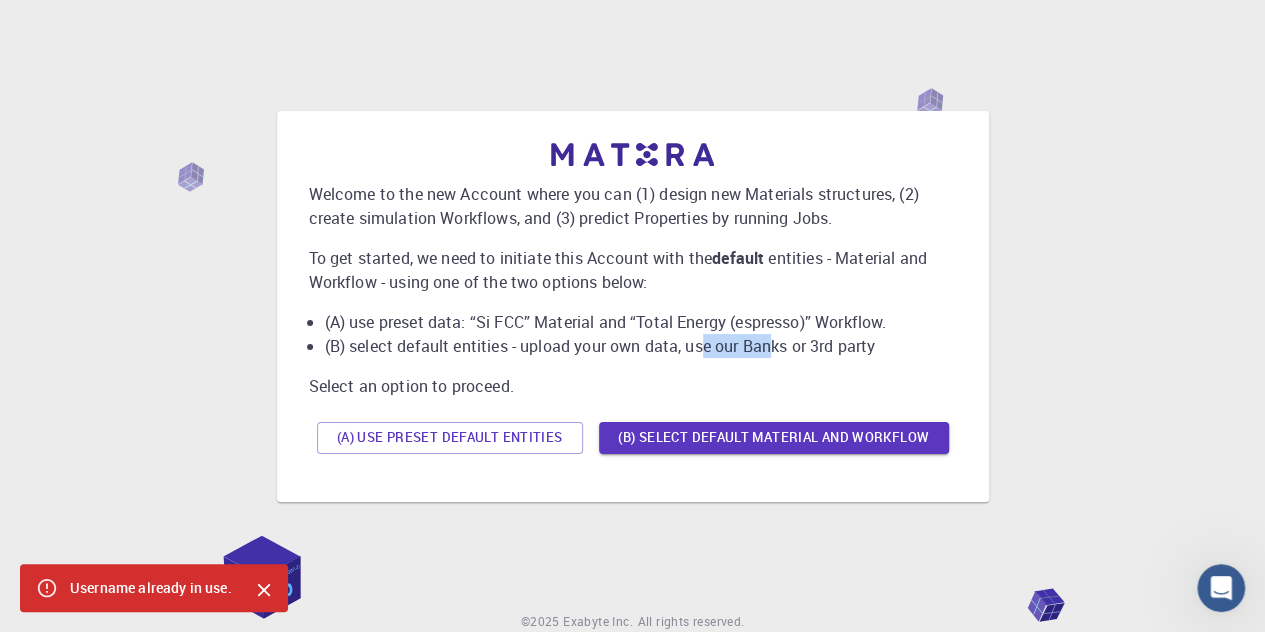 drag, startPoint x: 744, startPoint y: 354, endPoint x: 788, endPoint y: 357, distance: 44.102154 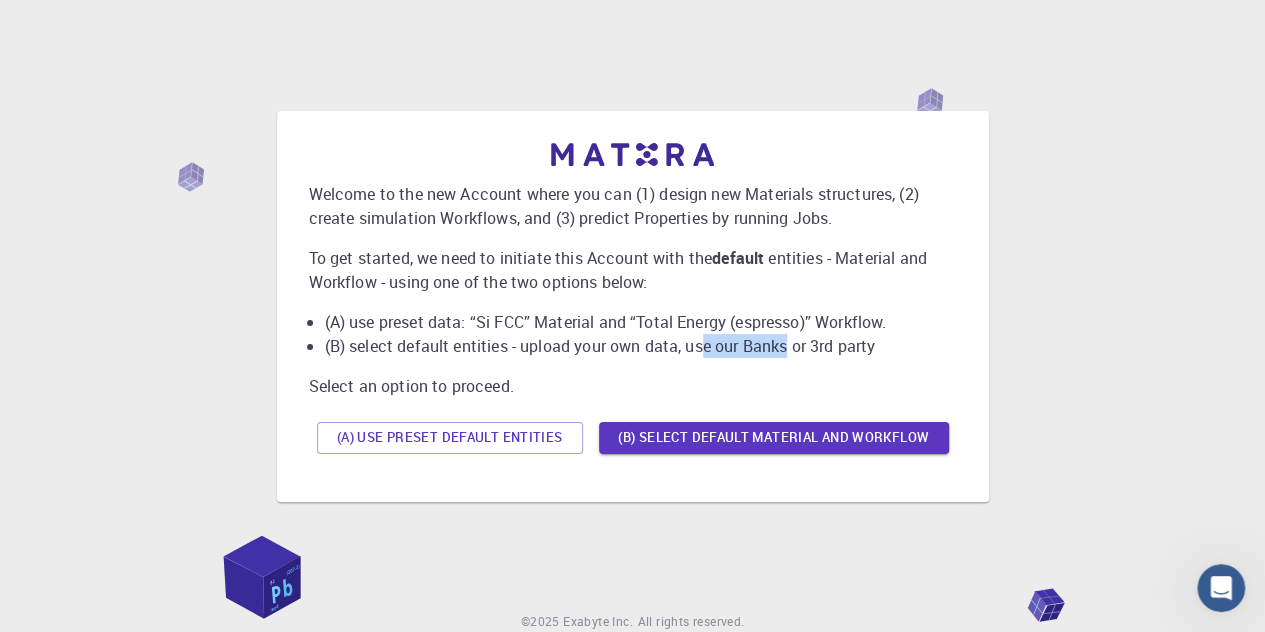 click on "Welcome to the new Account where you can (1) design new Materials structures, (2) create simulation Workflows, and (3) predict Properties by running Jobs. To get started, we need to initiate this Account with the  default   entities - Material and Workflow - using one of the two options below: (A) use preset data: “Si FCC” Material and “Total Energy (espresso)” Workflow. (B) select default entities - upload your own data, use our Banks or 3rd party Select an option to proceed. (A) Use preset default entities (B) Select default material and workflow" at bounding box center [633, 302] 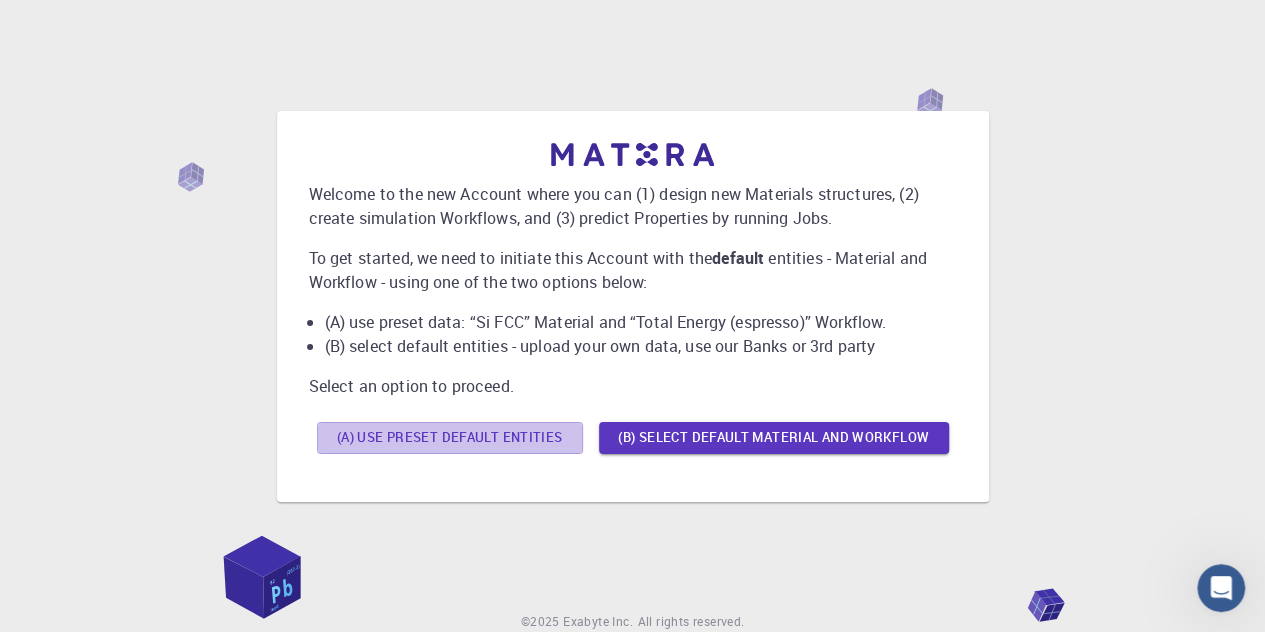 click on "(A) Use preset default entities" at bounding box center (450, 438) 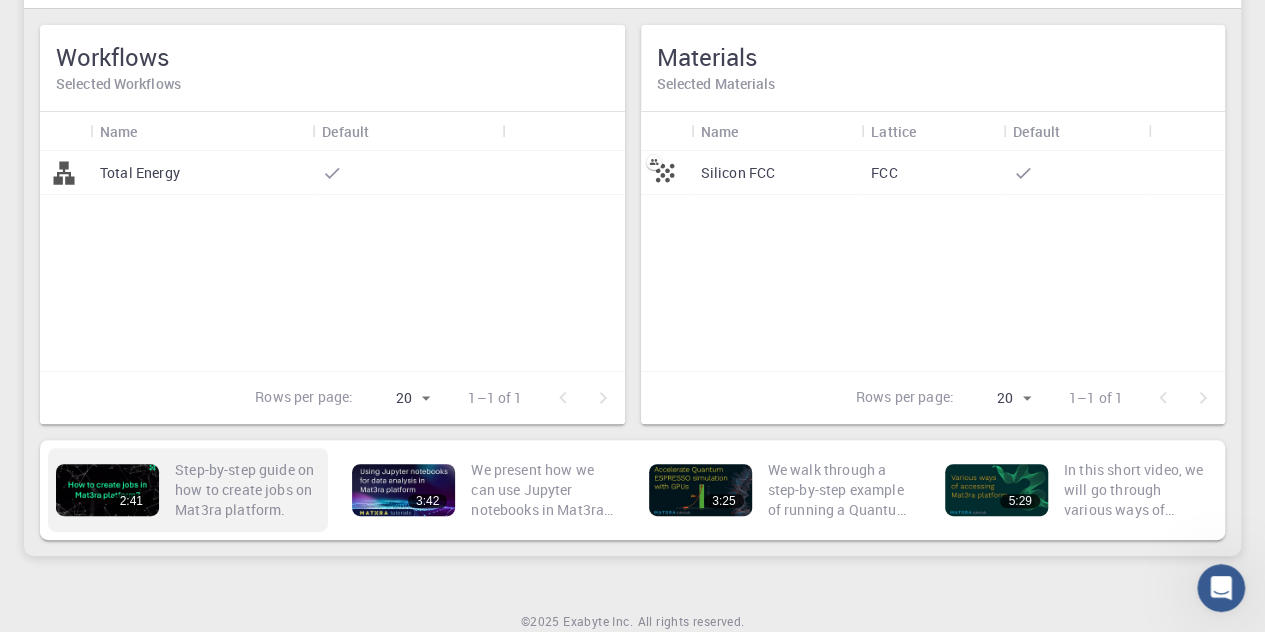 scroll, scrollTop: 25, scrollLeft: 0, axis: vertical 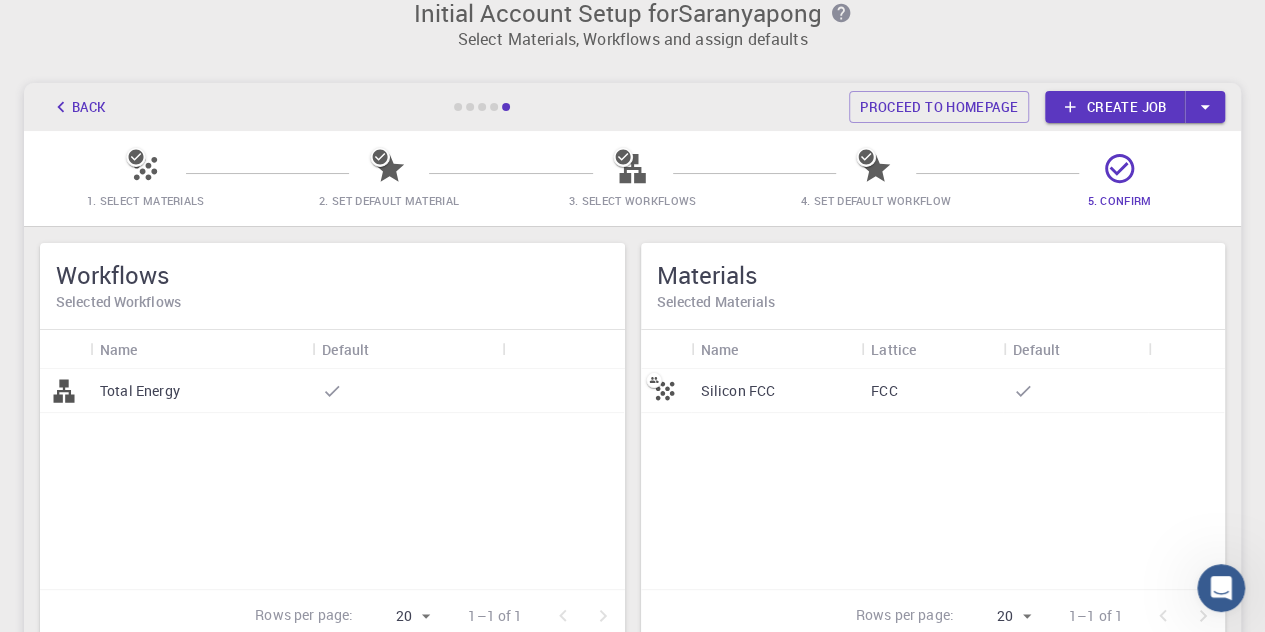 click on "Total Energy" at bounding box center (140, 391) 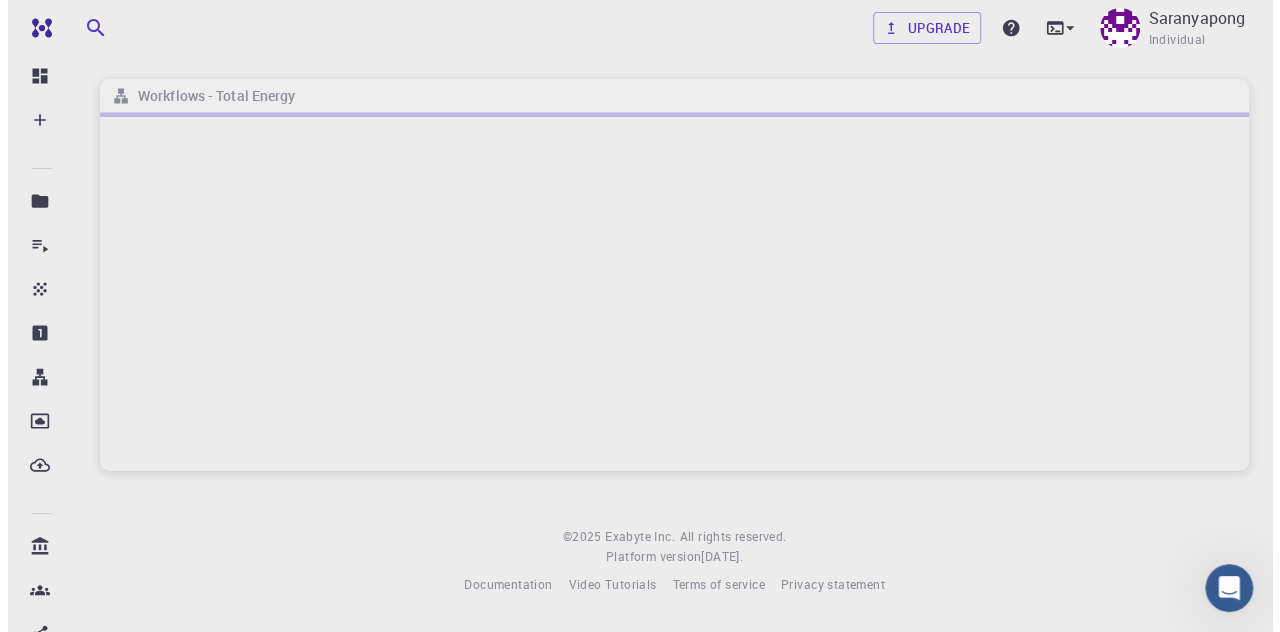 scroll, scrollTop: 0, scrollLeft: 0, axis: both 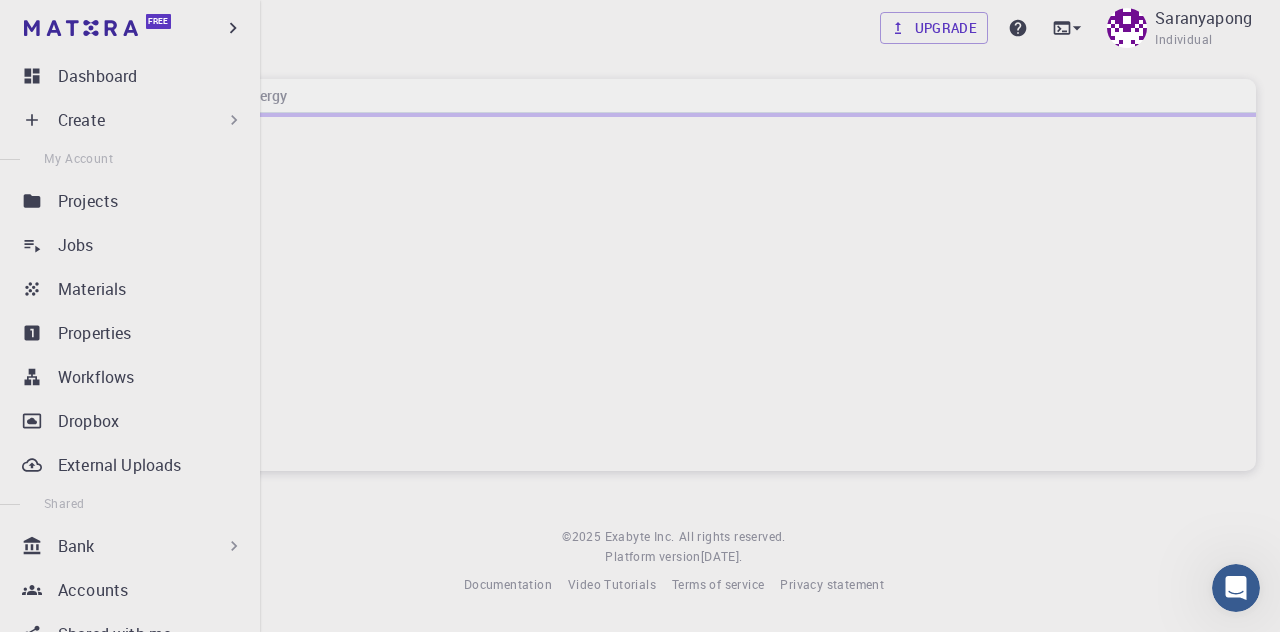 click on "Dashboard Create New Job New Material Create Material Upload File Import from Bank Import from 3rd Party New Workflow New Project My Account Projects Jobs Materials Properties Workflows Dropbox External Uploads Shared Bank Materials Workflows Accounts Shared with me Shared publicly Shared externally Help Documentation Contact Support Status Compute load: Low" at bounding box center [130, 526] 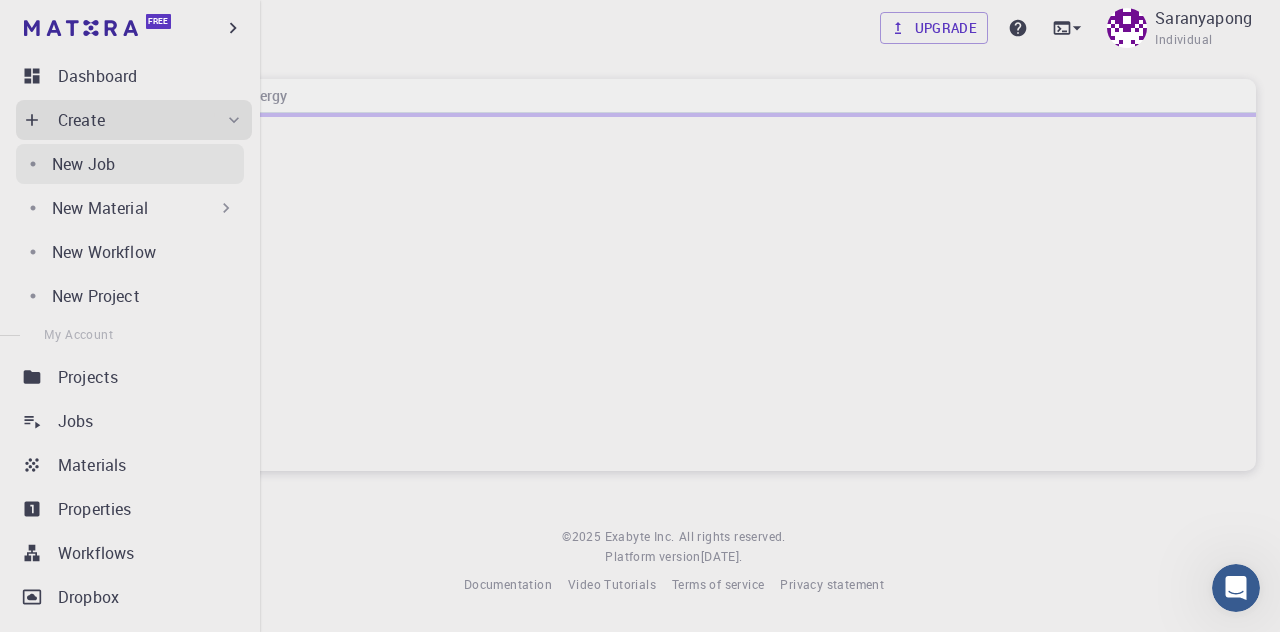 click on "New Job" at bounding box center (83, 164) 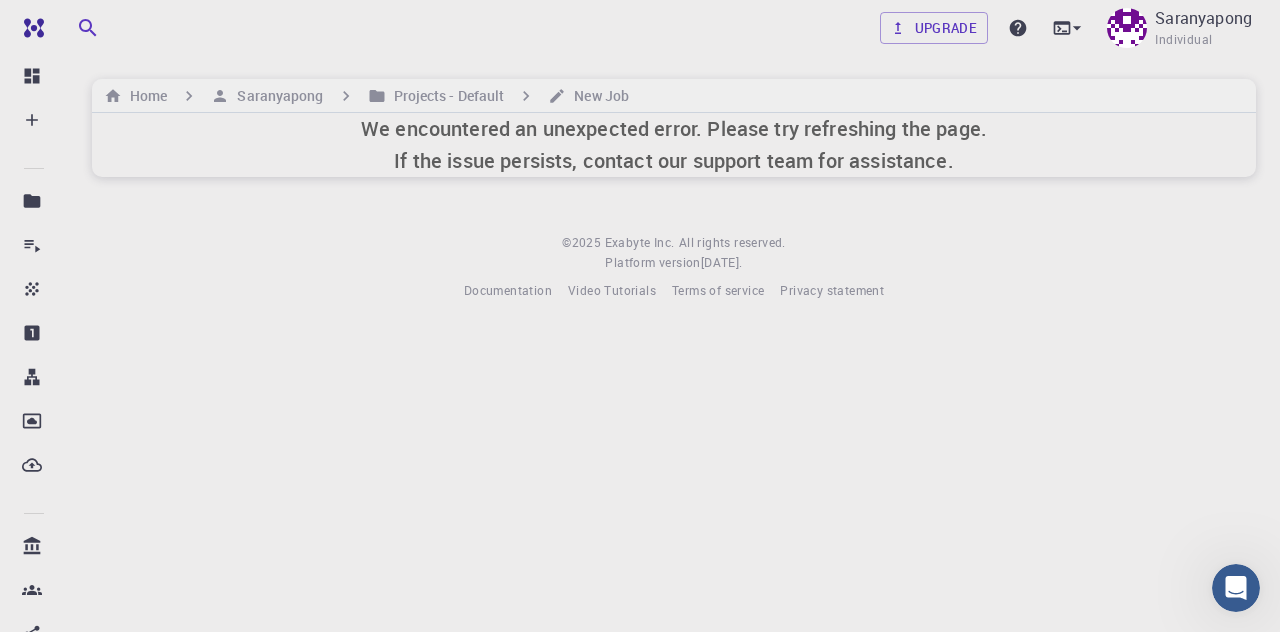 click on "We encountered an unexpected error. Please try refreshing the page.  If the issue persists, contact our support team for assistance." at bounding box center (674, 145) 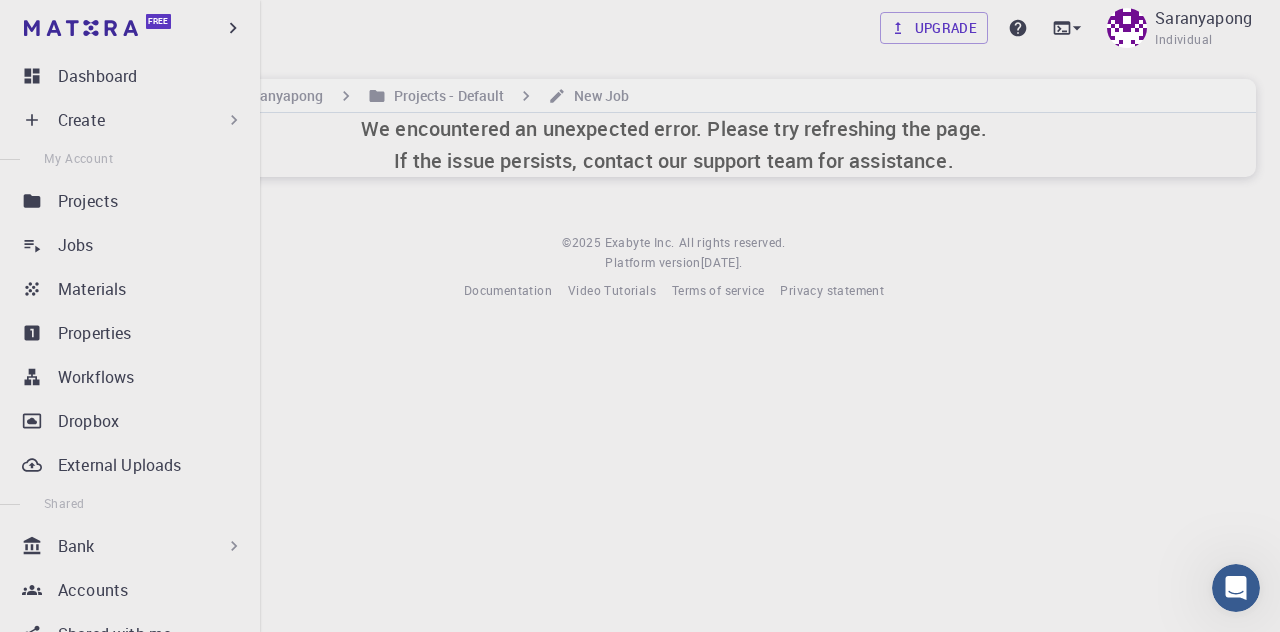 click on "Create" at bounding box center (134, 120) 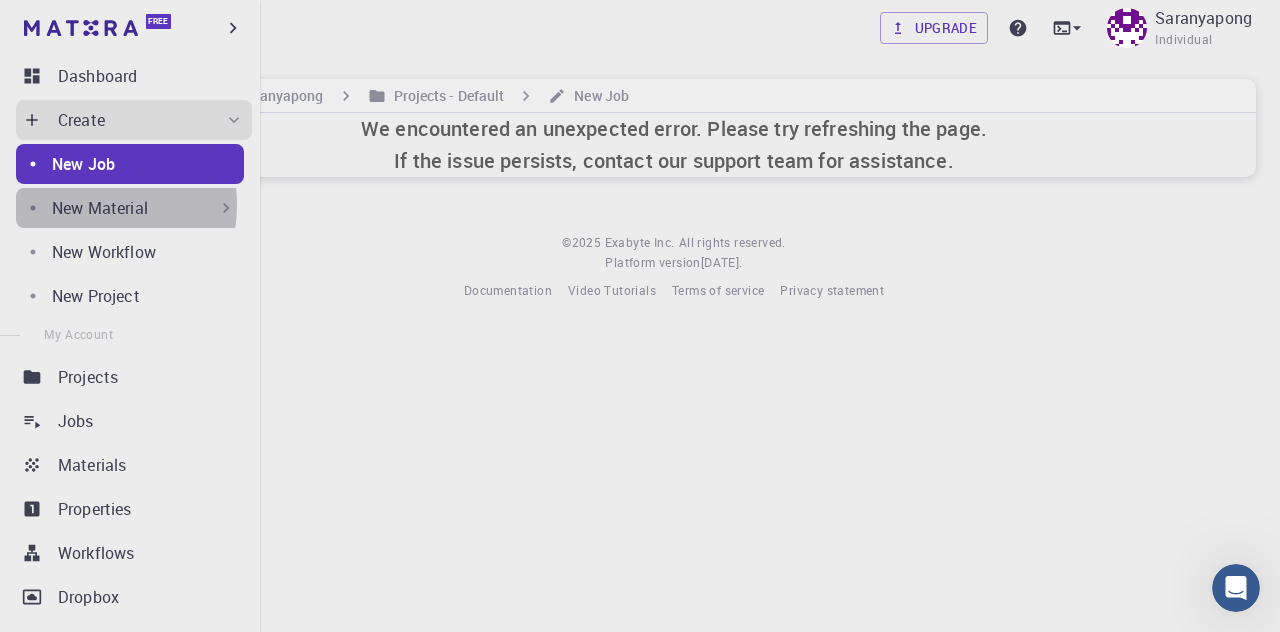click on "New Material" at bounding box center (100, 208) 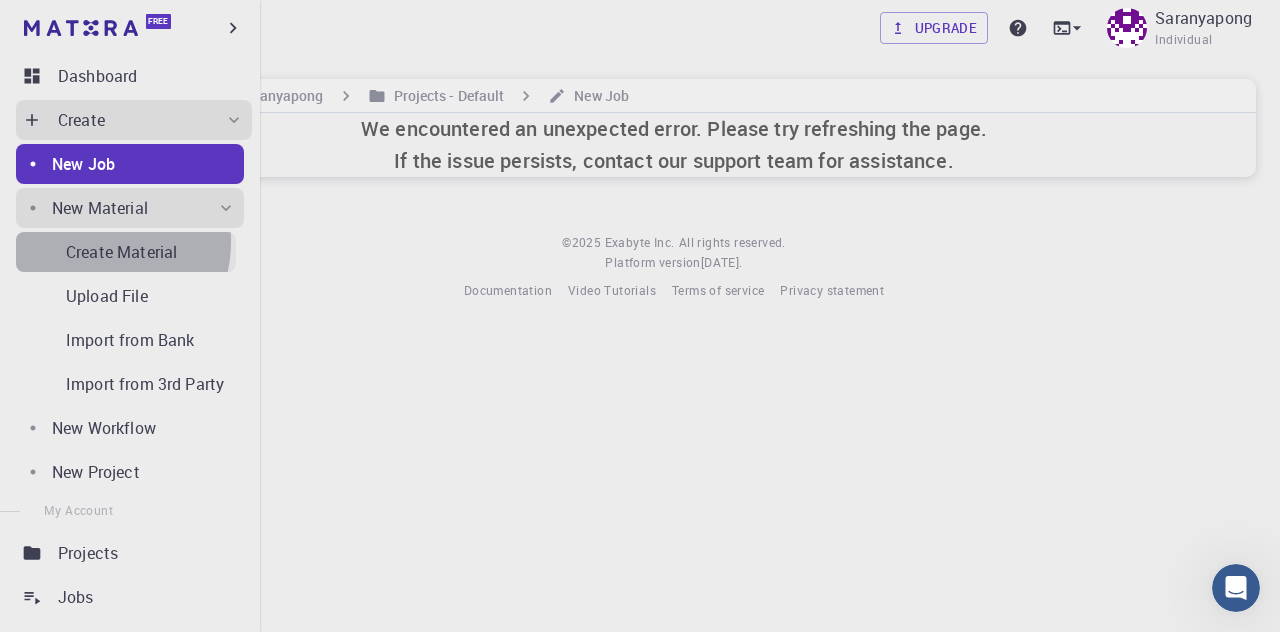click on "Create Material" at bounding box center (121, 252) 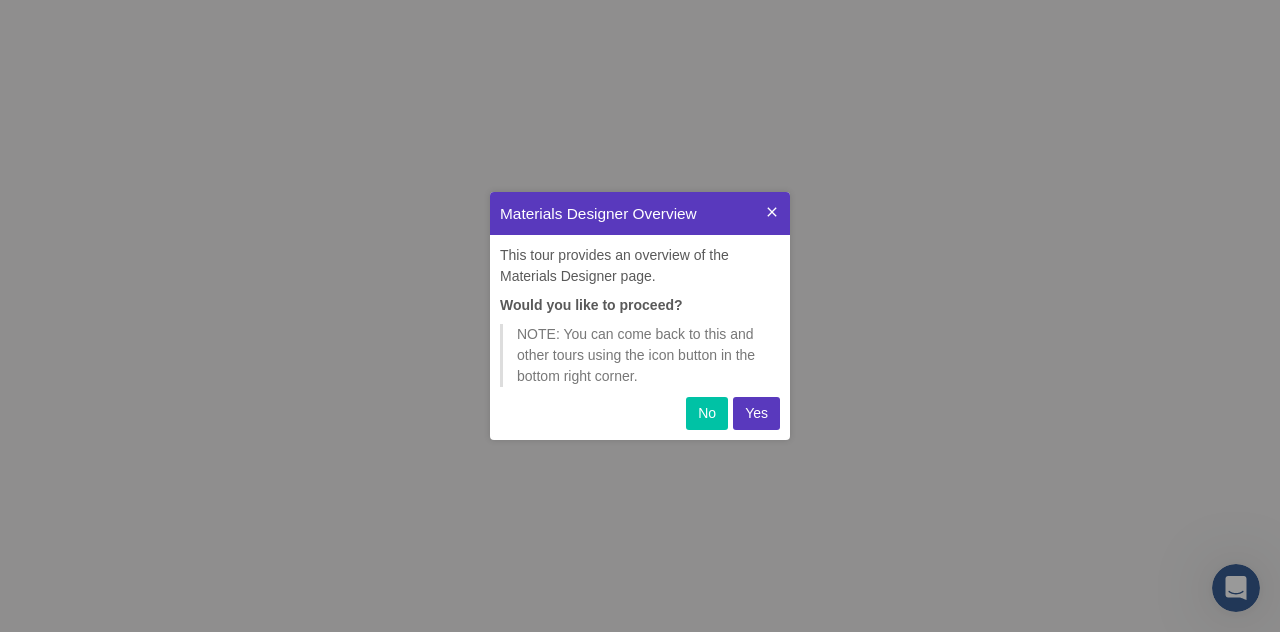 scroll, scrollTop: 0, scrollLeft: 0, axis: both 